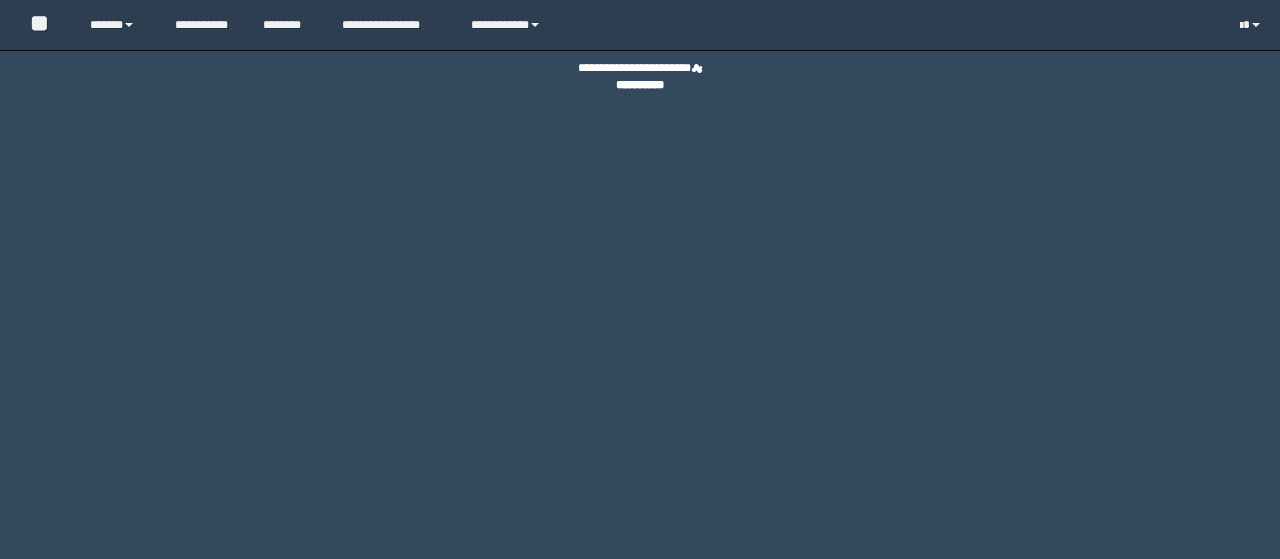 scroll, scrollTop: 0, scrollLeft: 0, axis: both 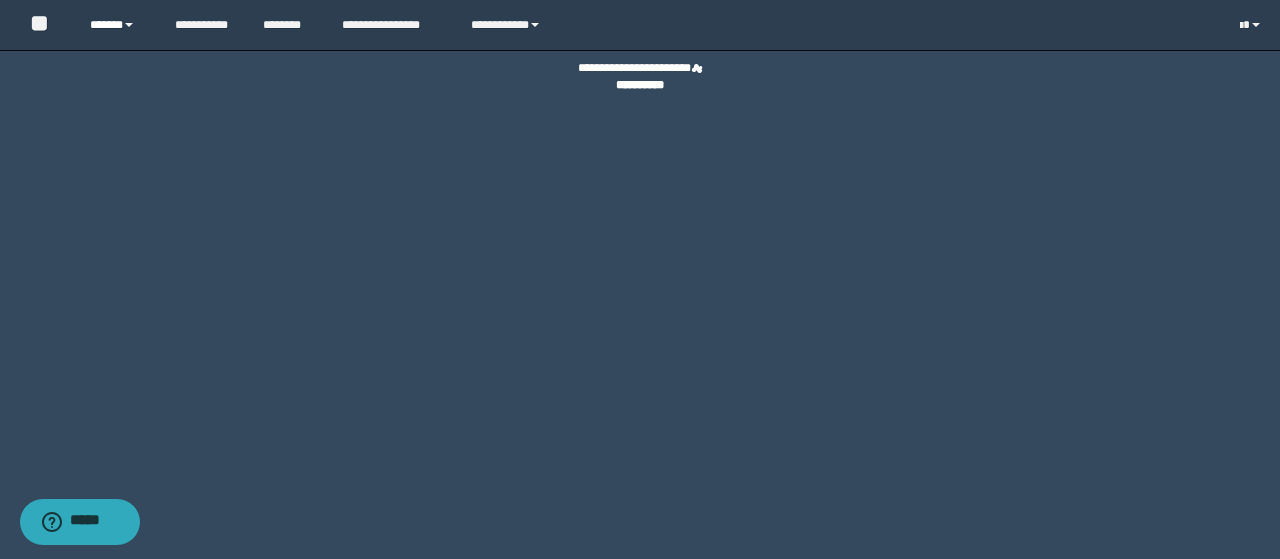 click on "******" at bounding box center [117, 25] 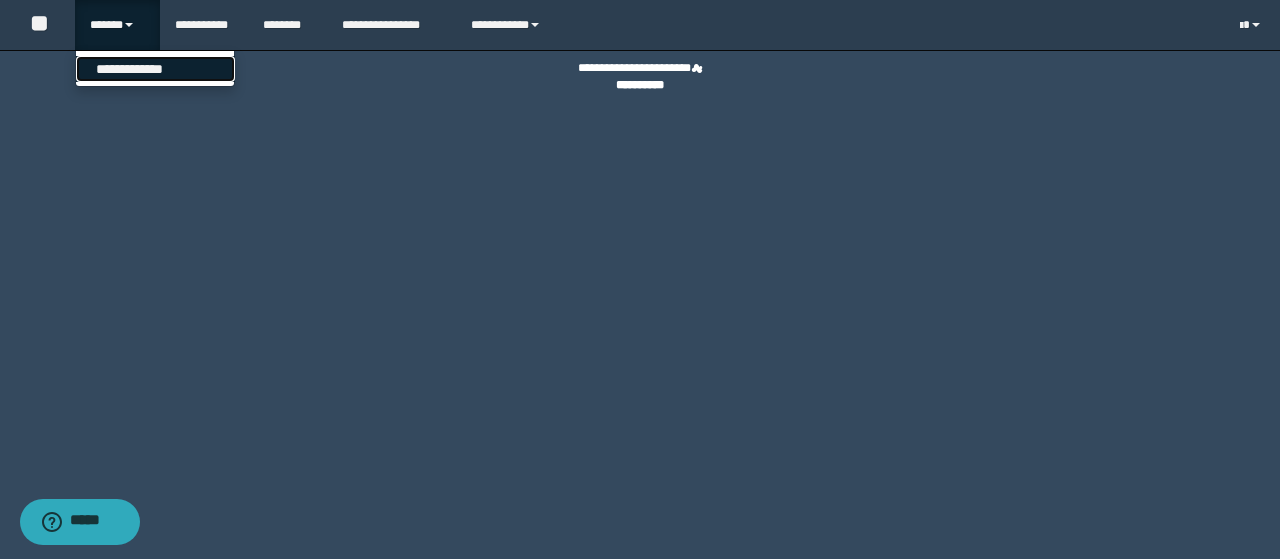 click on "**********" at bounding box center (155, 69) 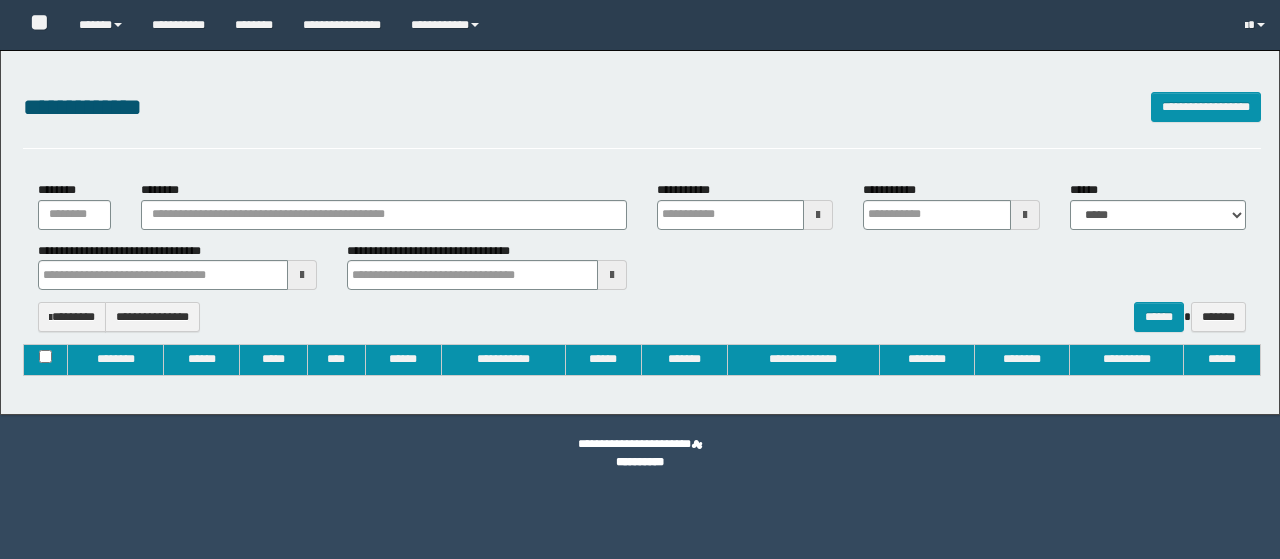 type on "**********" 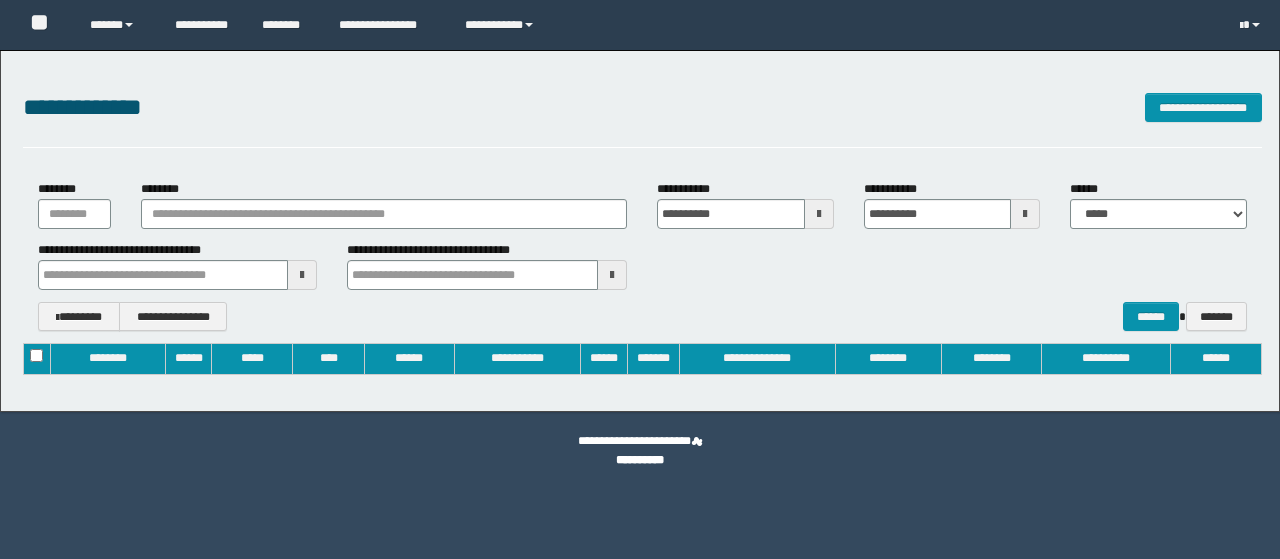 scroll, scrollTop: 0, scrollLeft: 0, axis: both 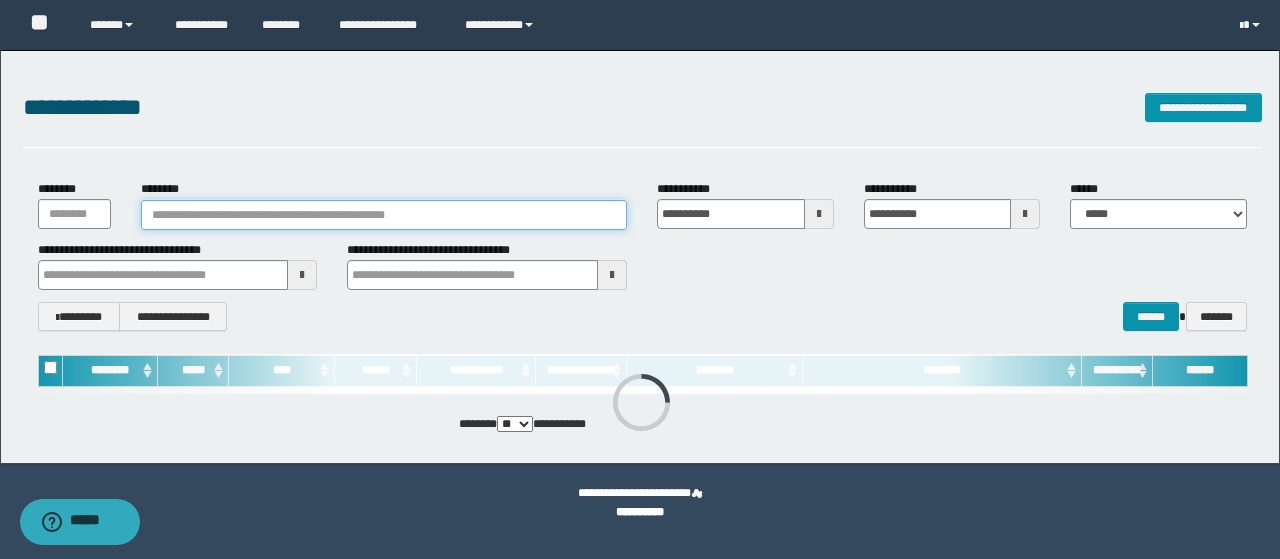 drag, startPoint x: 153, startPoint y: 207, endPoint x: 146, endPoint y: 226, distance: 20.248457 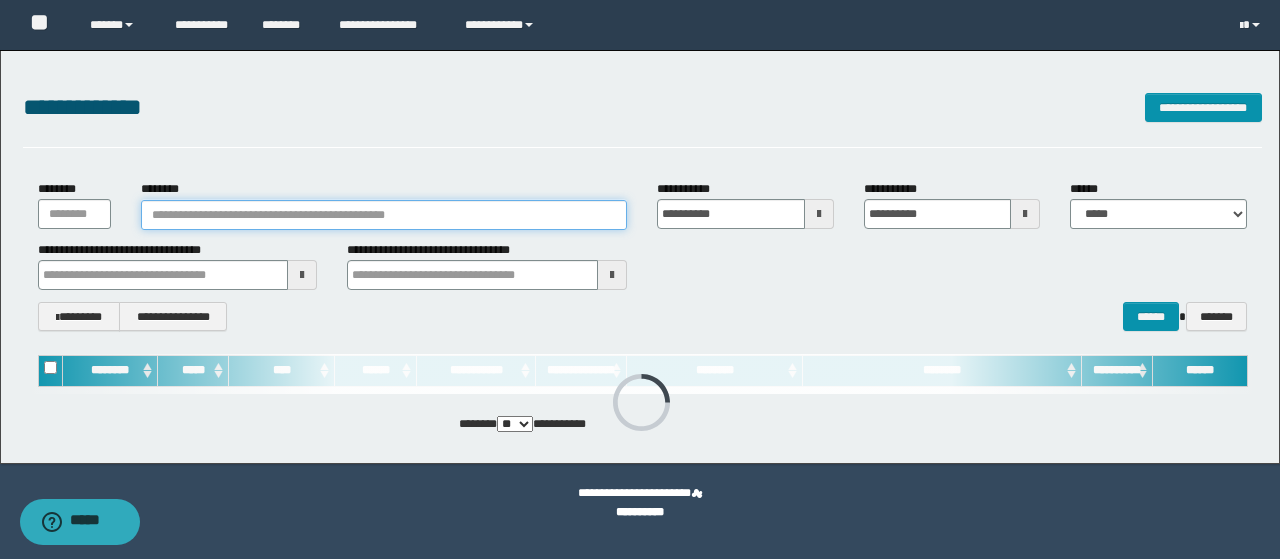 click on "********" at bounding box center (384, 215) 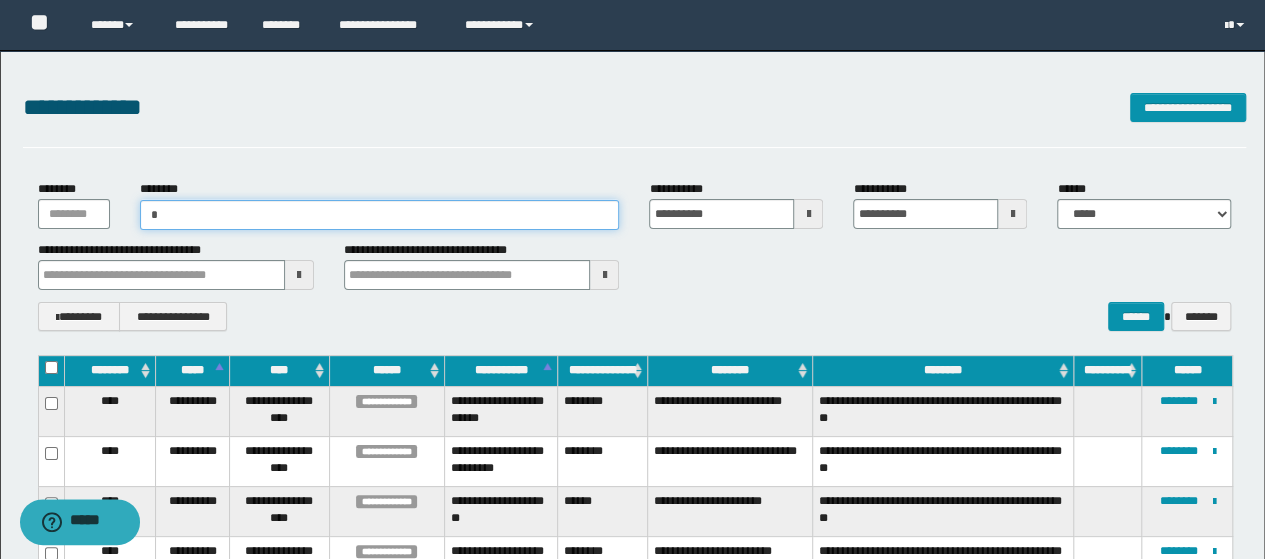 type on "**" 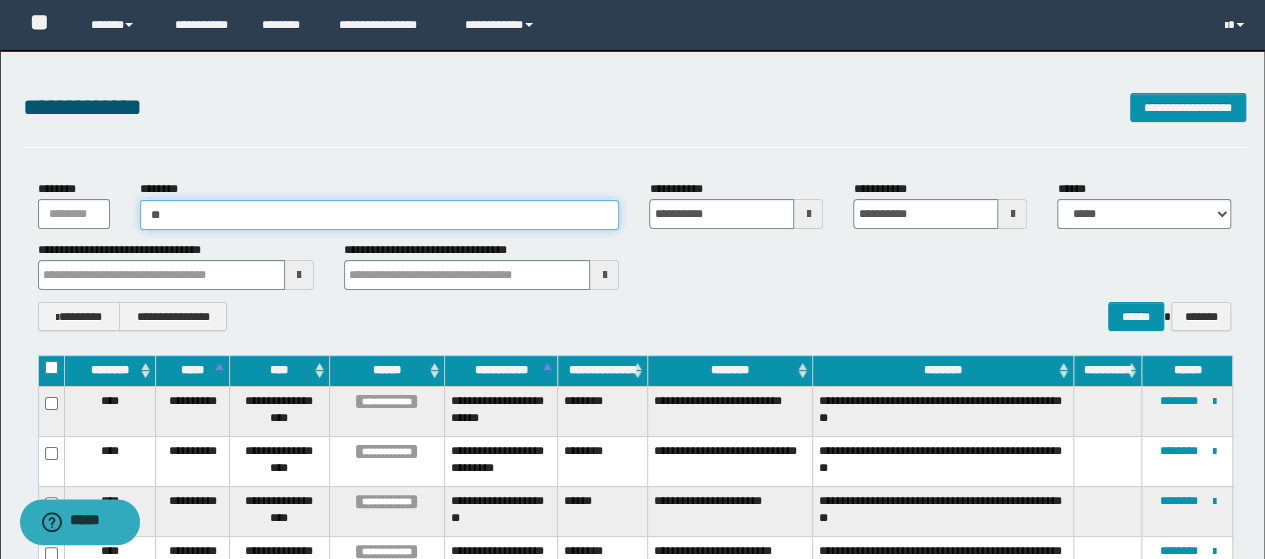 type on "**" 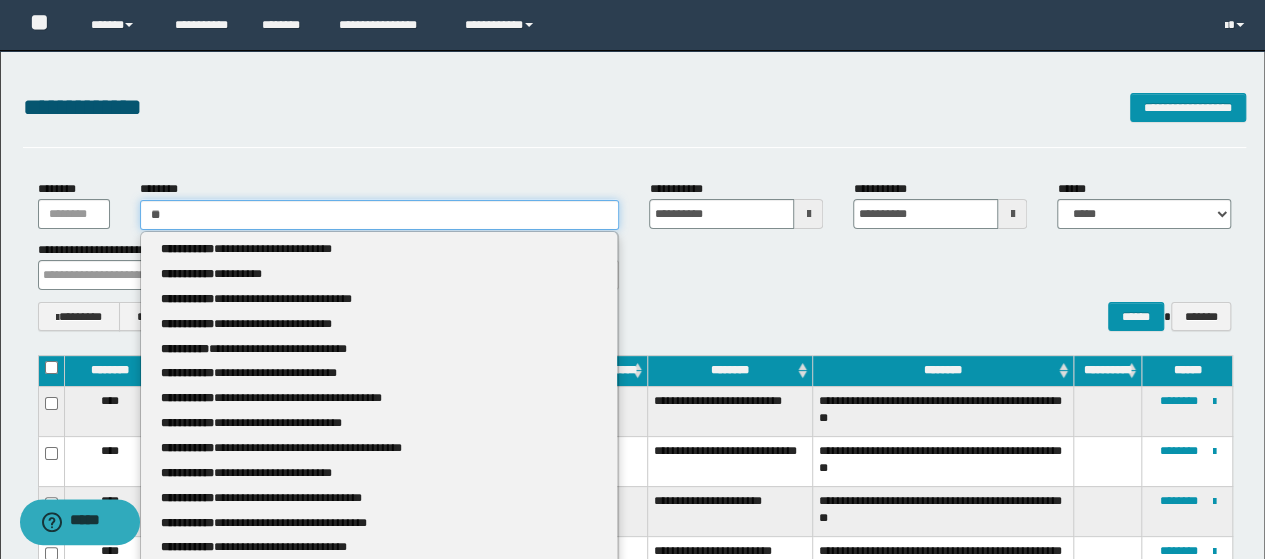 type 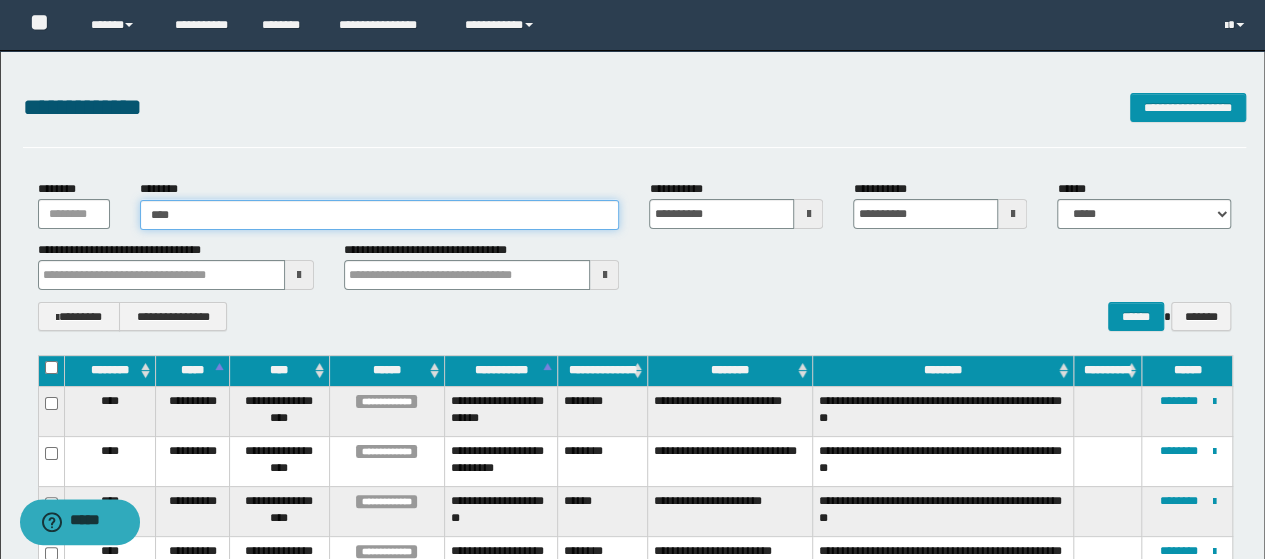 type on "*****" 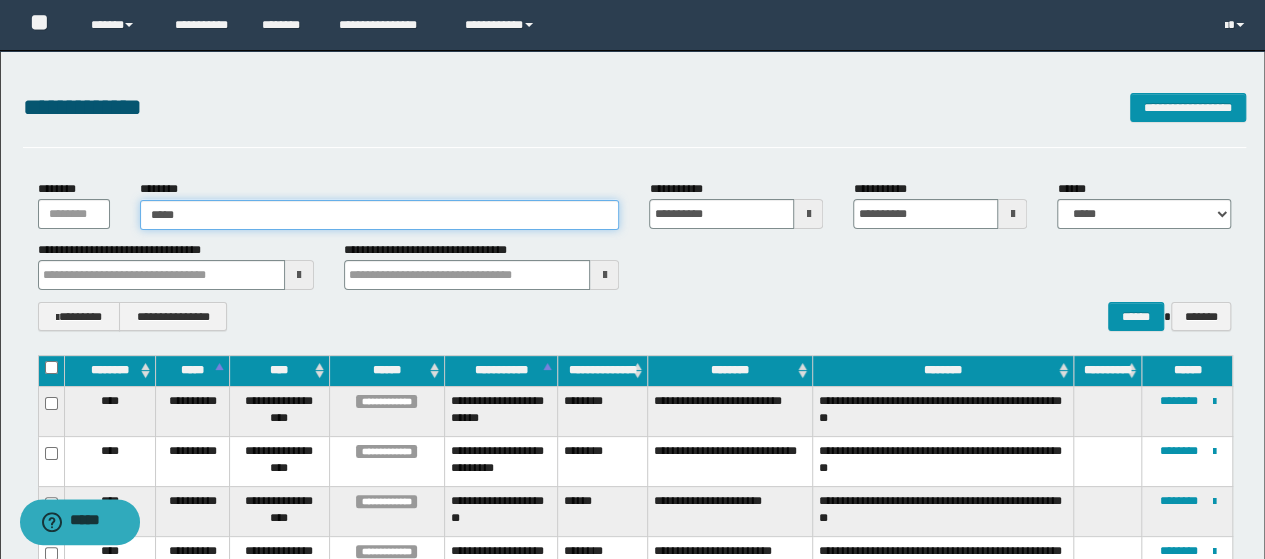 type on "*****" 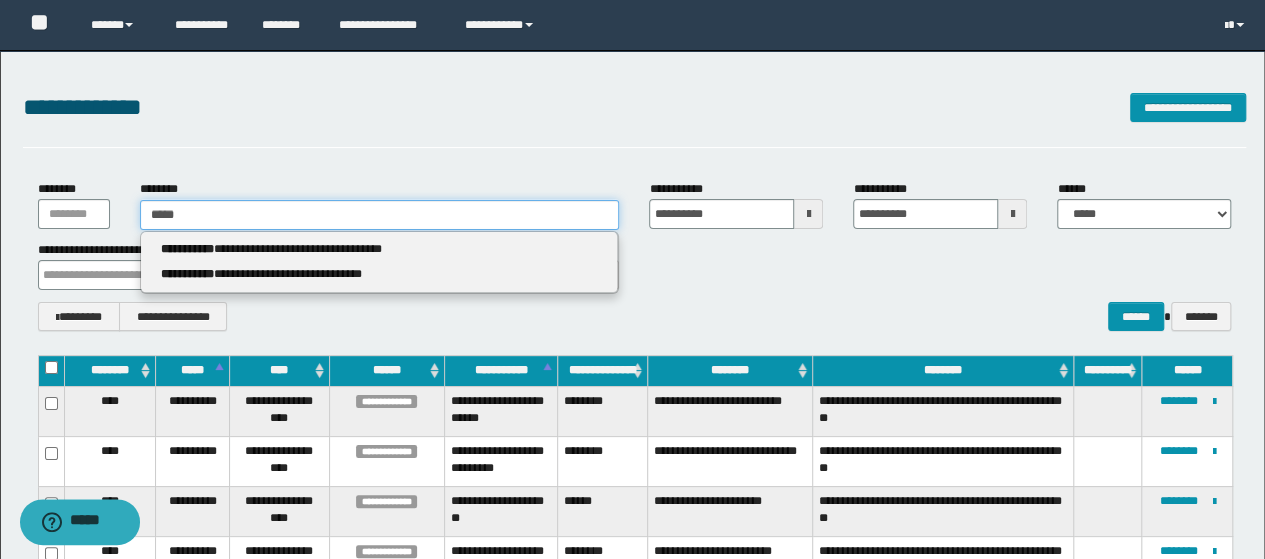 type 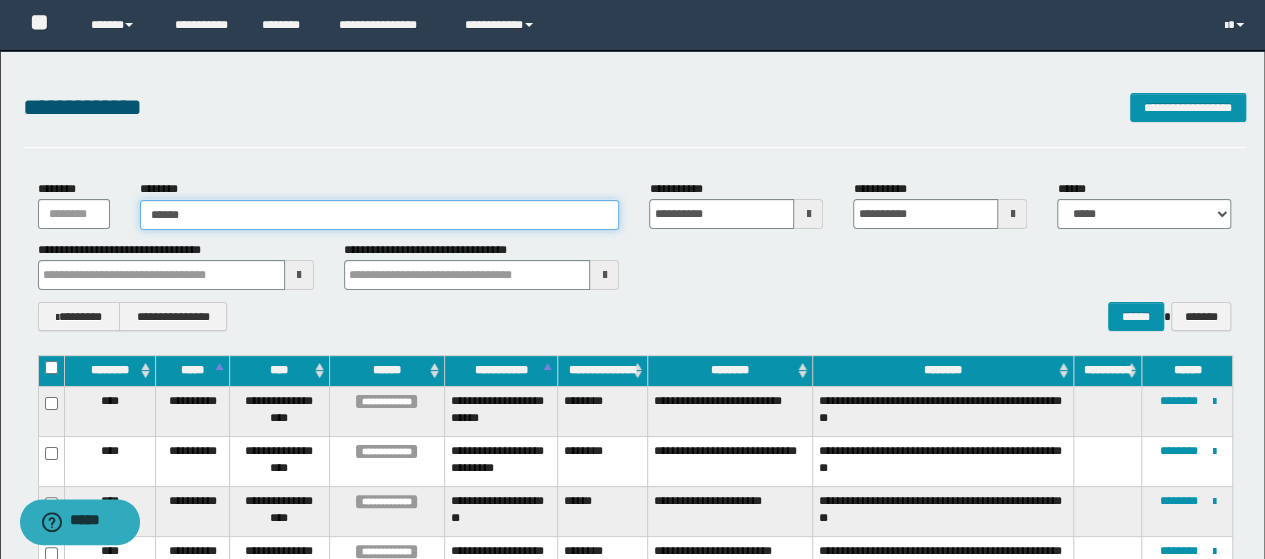 type on "*******" 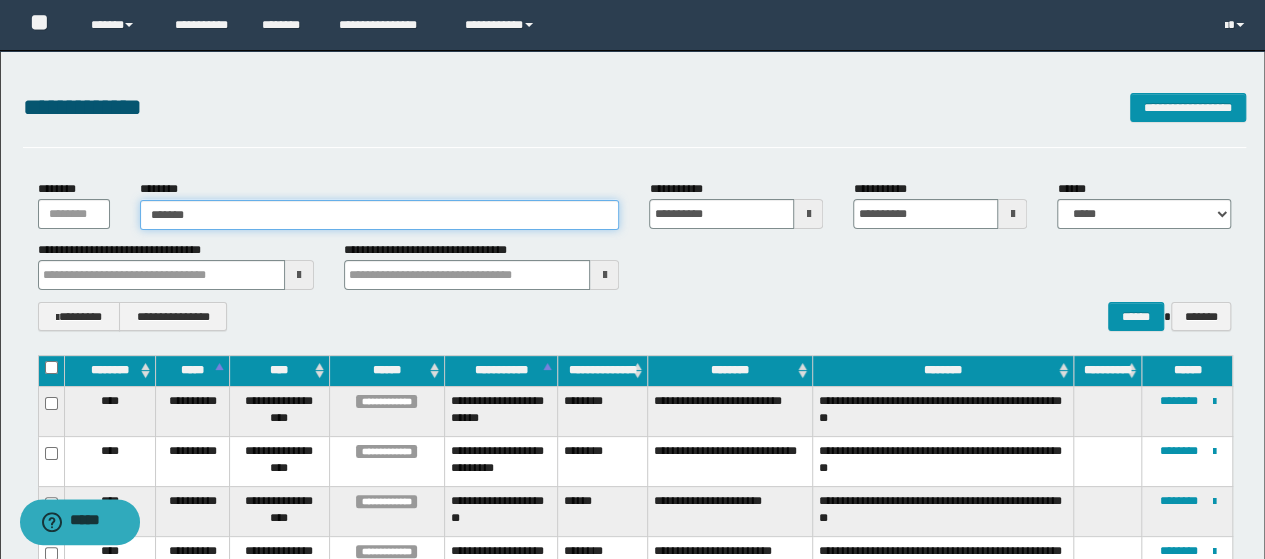 type on "*******" 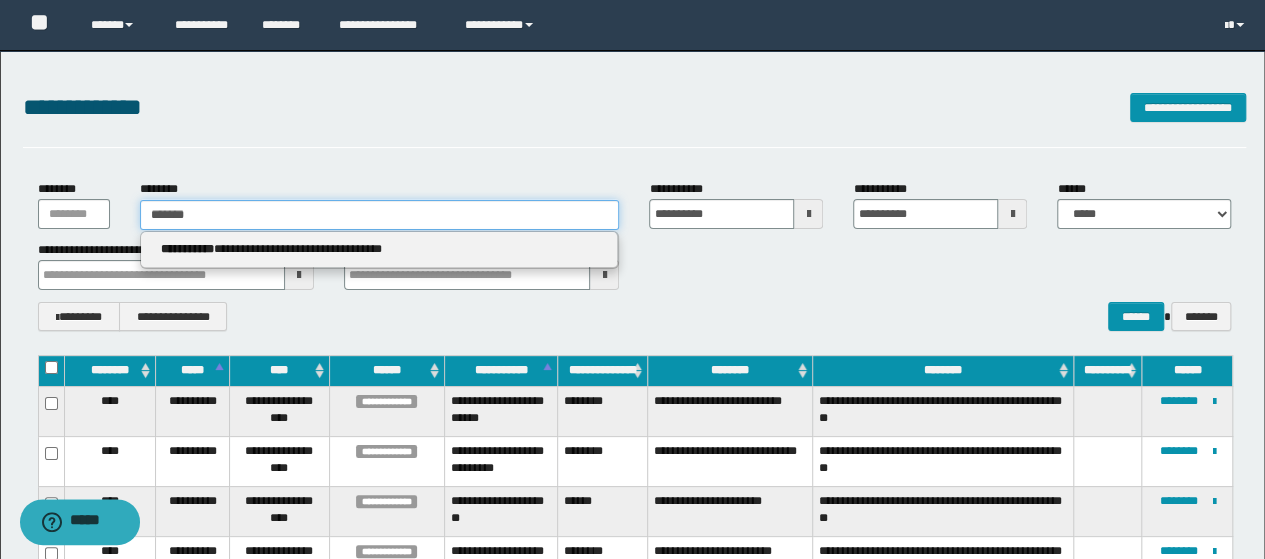 type 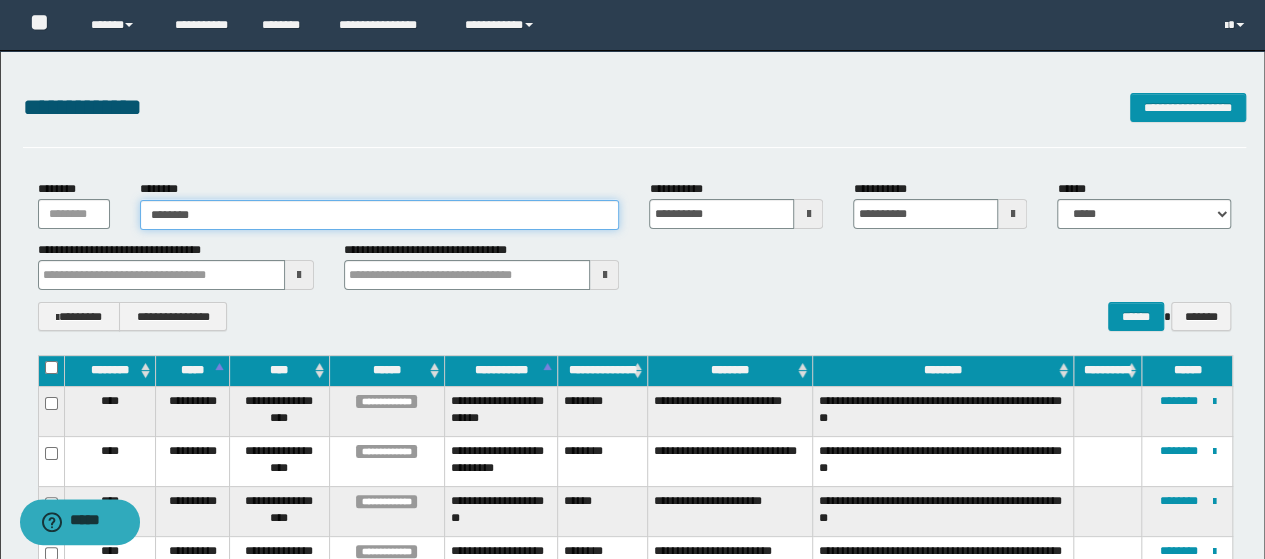 type on "********" 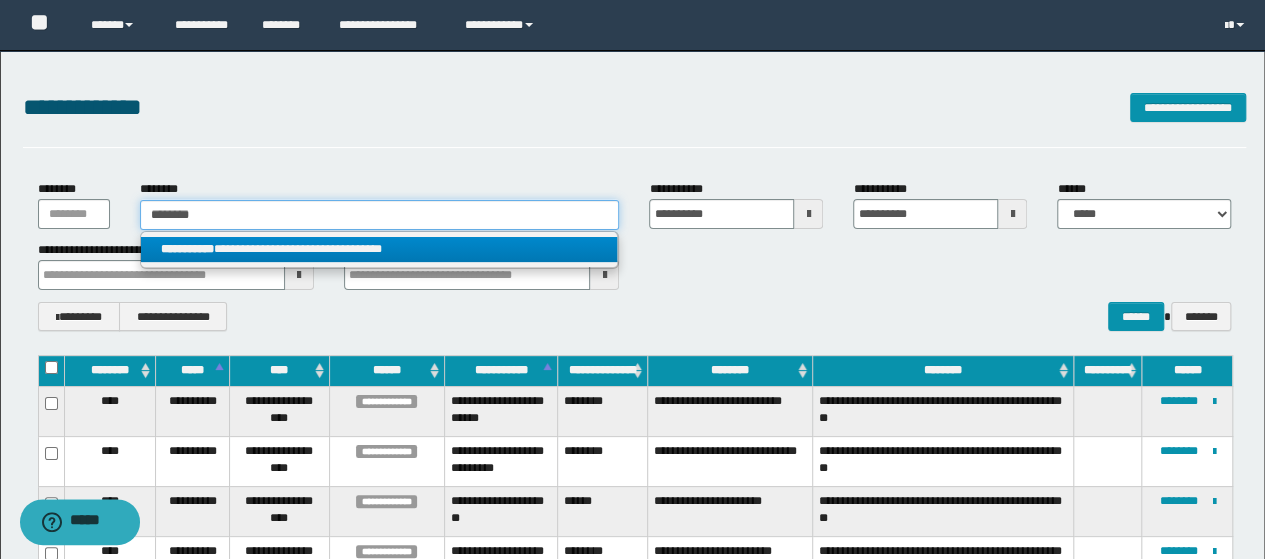 type on "********" 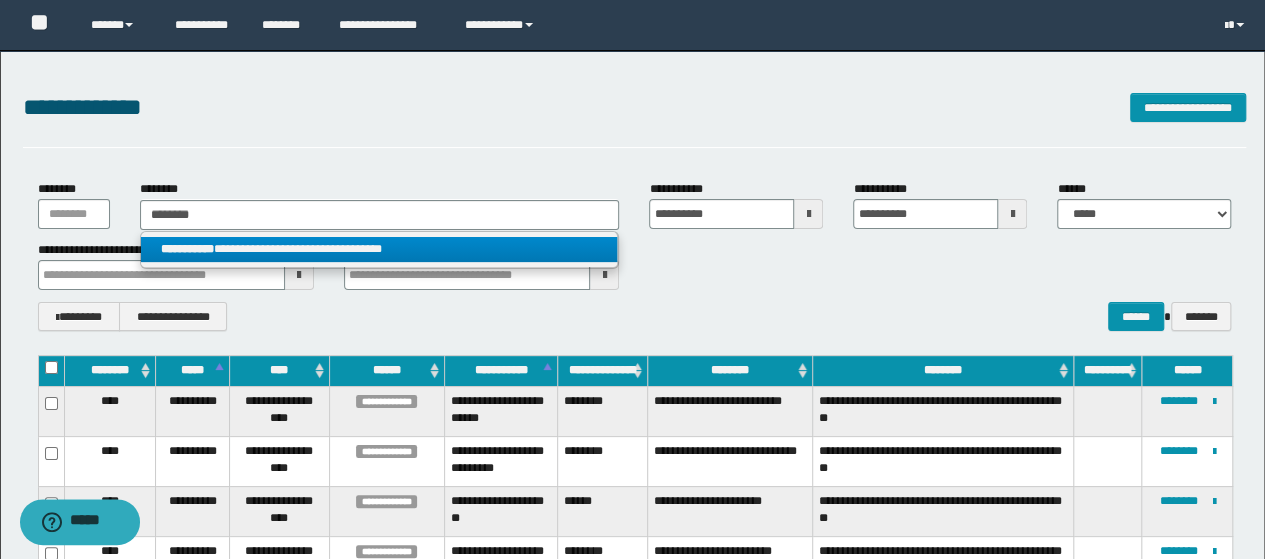 click on "**********" at bounding box center (379, 249) 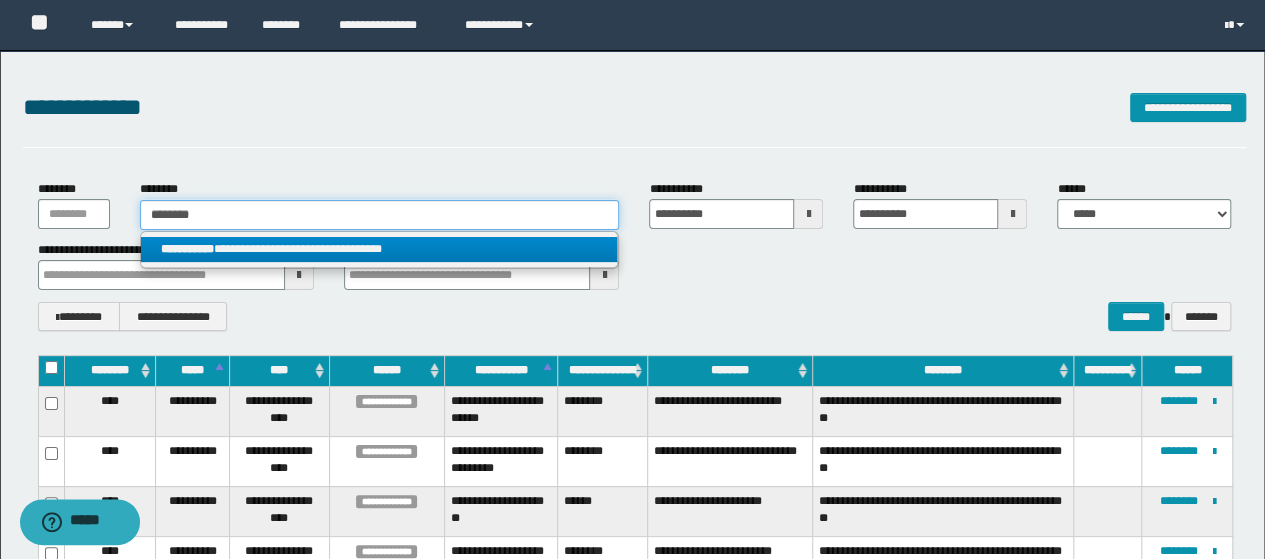 type 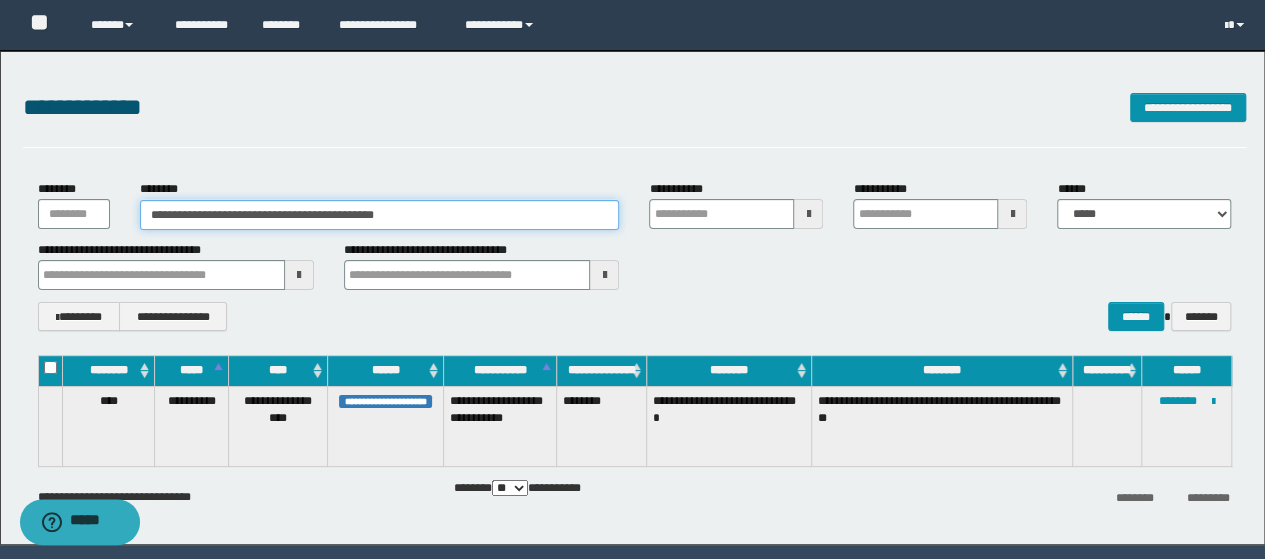 type 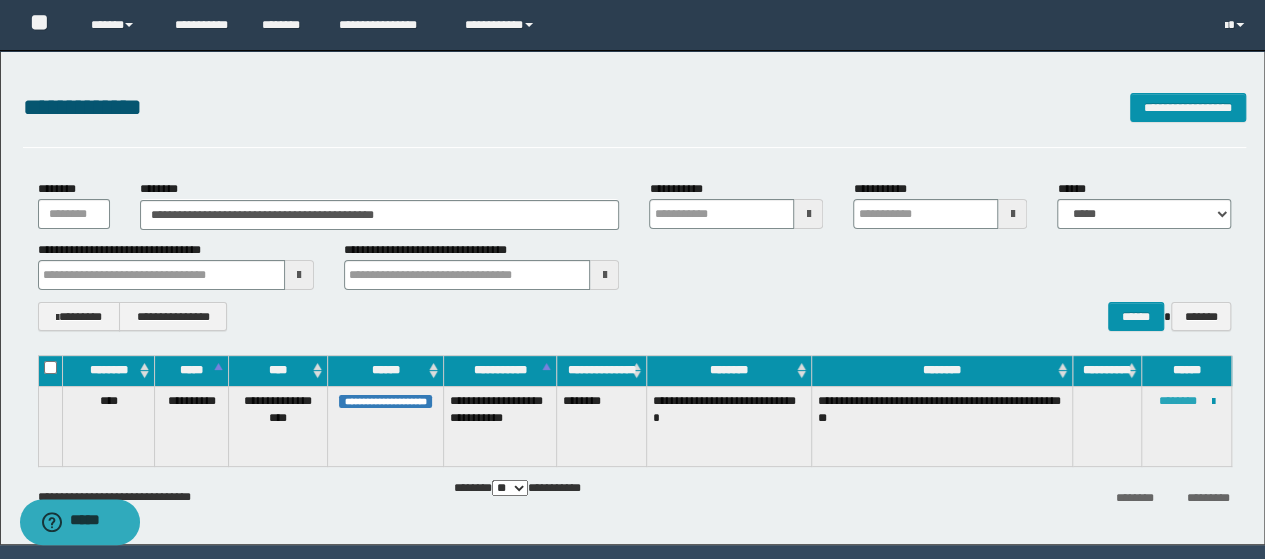 click on "********" at bounding box center [1177, 401] 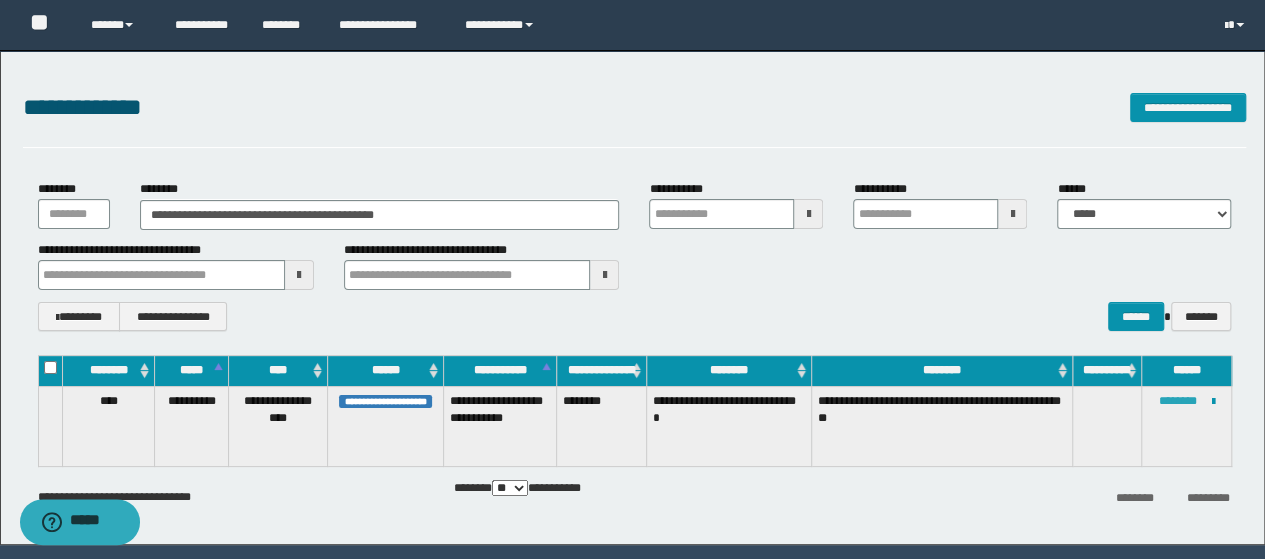 type 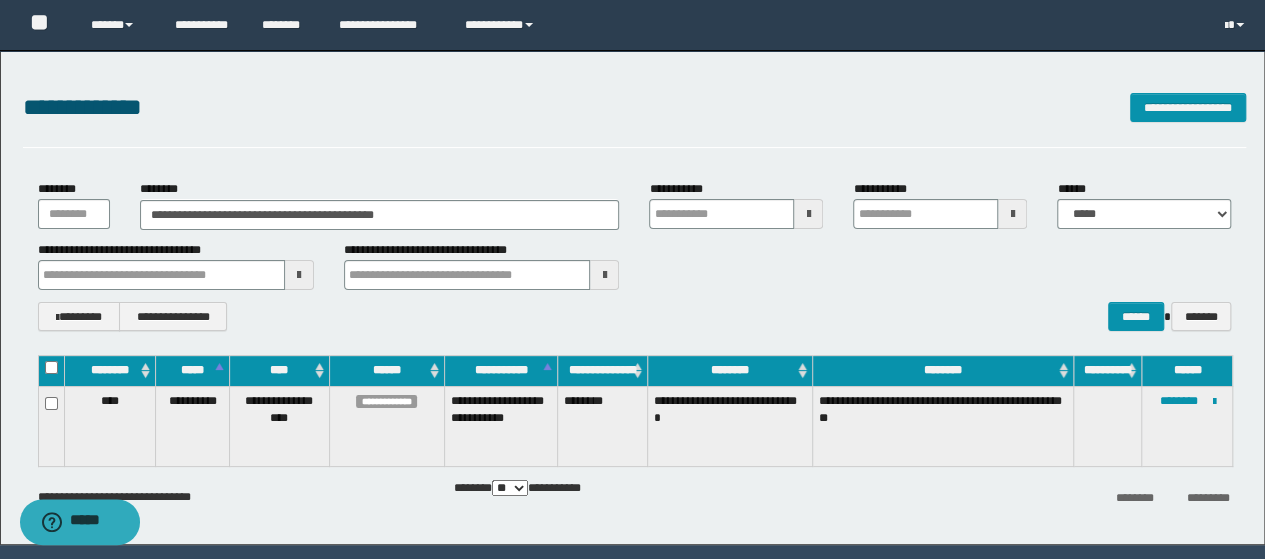 type 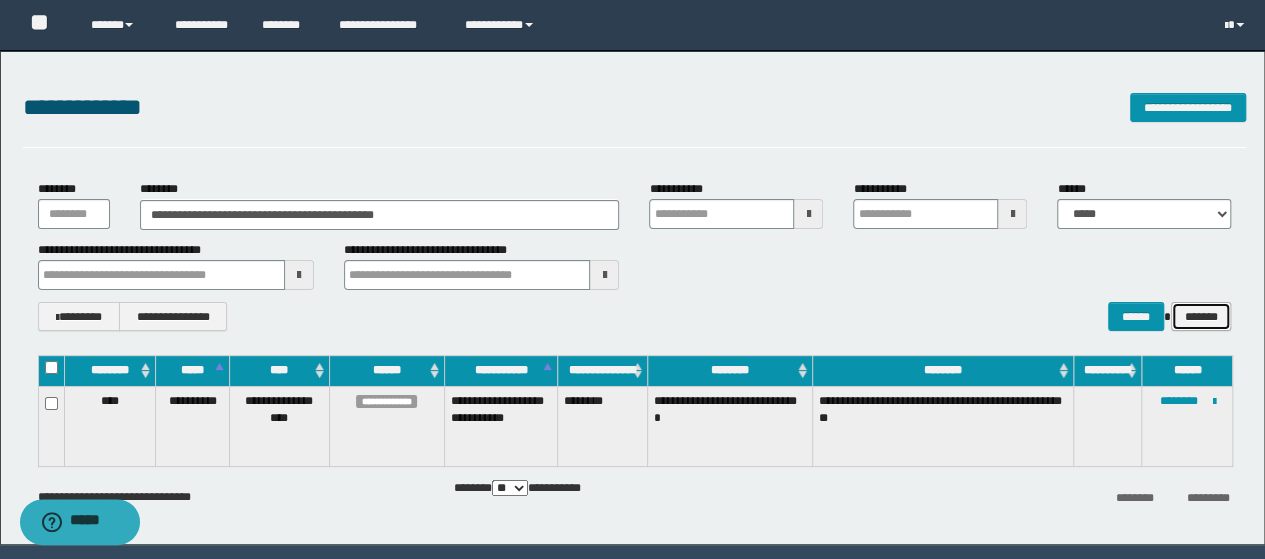 click on "*******" at bounding box center [1201, 316] 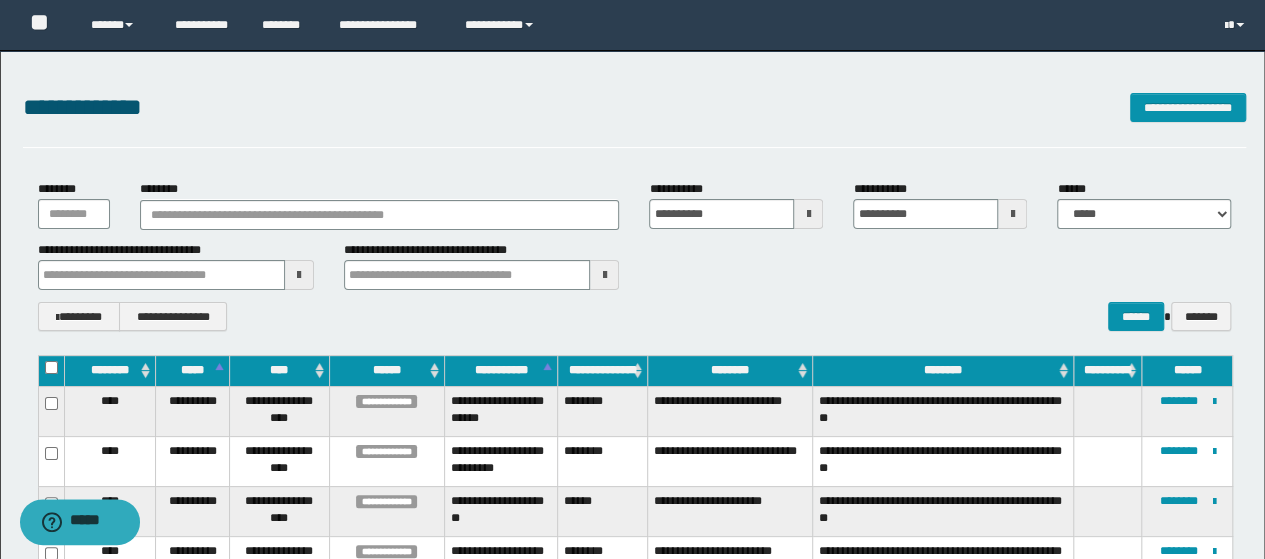 type 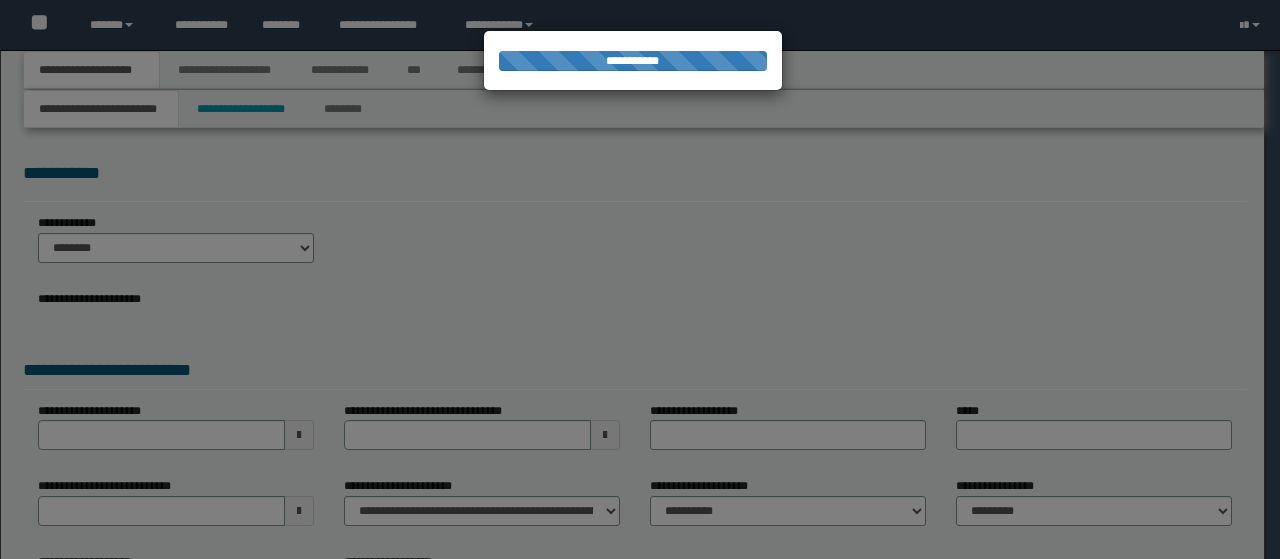 scroll, scrollTop: 0, scrollLeft: 0, axis: both 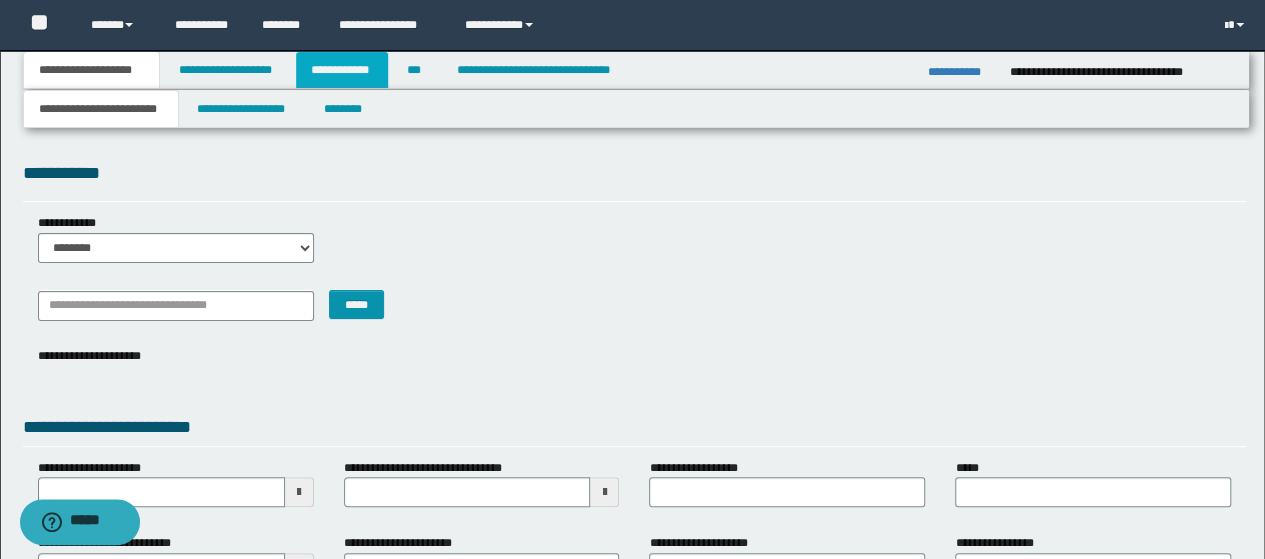 click on "**********" at bounding box center (342, 70) 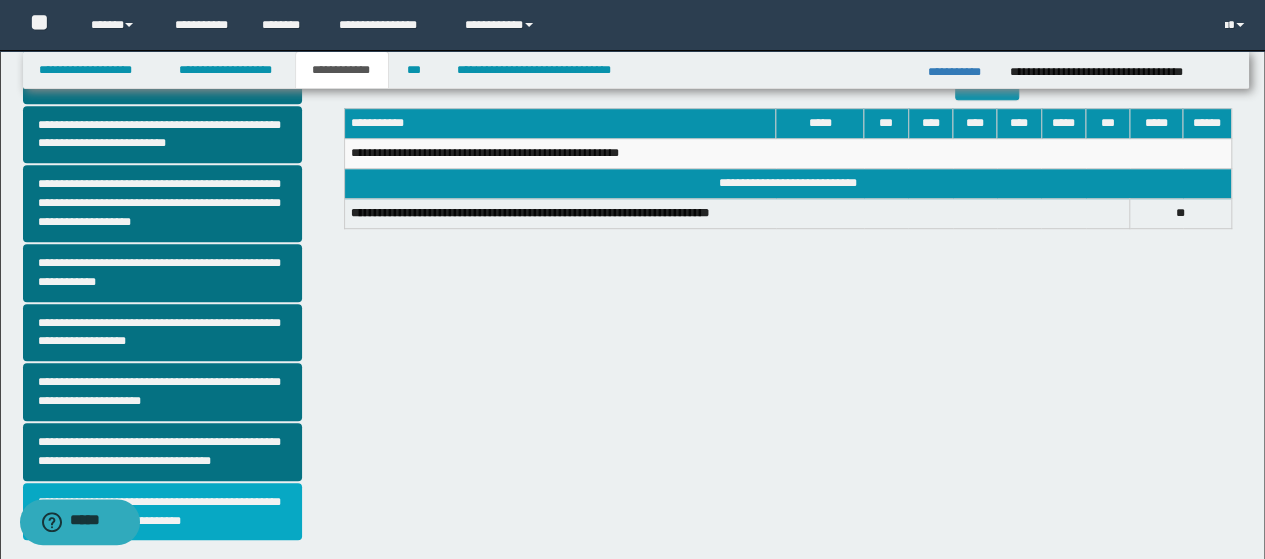 scroll, scrollTop: 589, scrollLeft: 0, axis: vertical 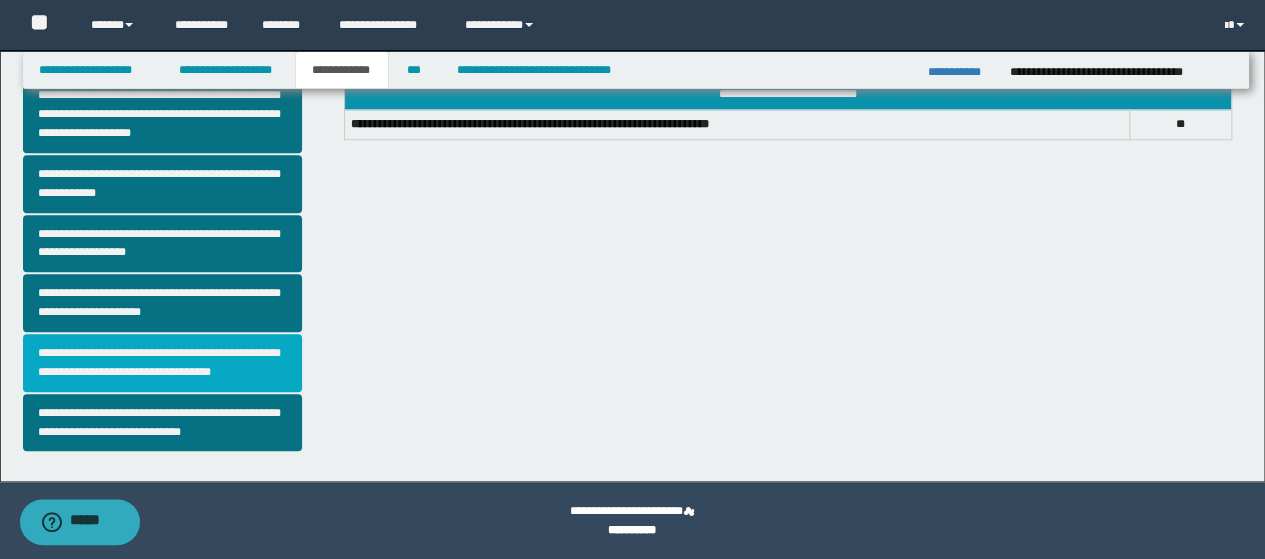 click on "**********" at bounding box center [162, 363] 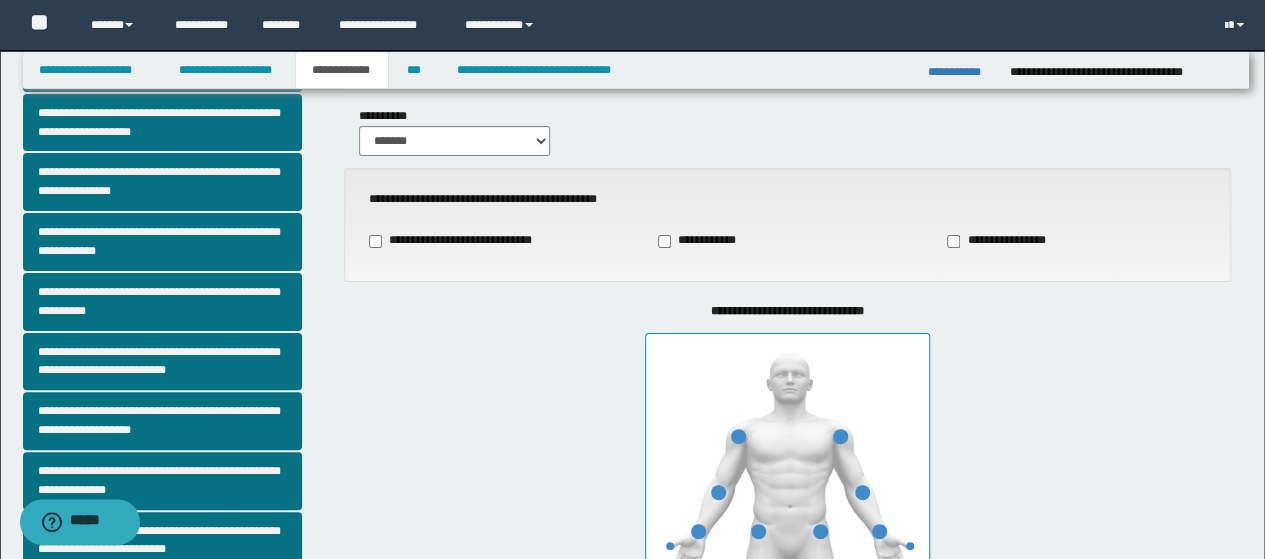 scroll, scrollTop: 300, scrollLeft: 0, axis: vertical 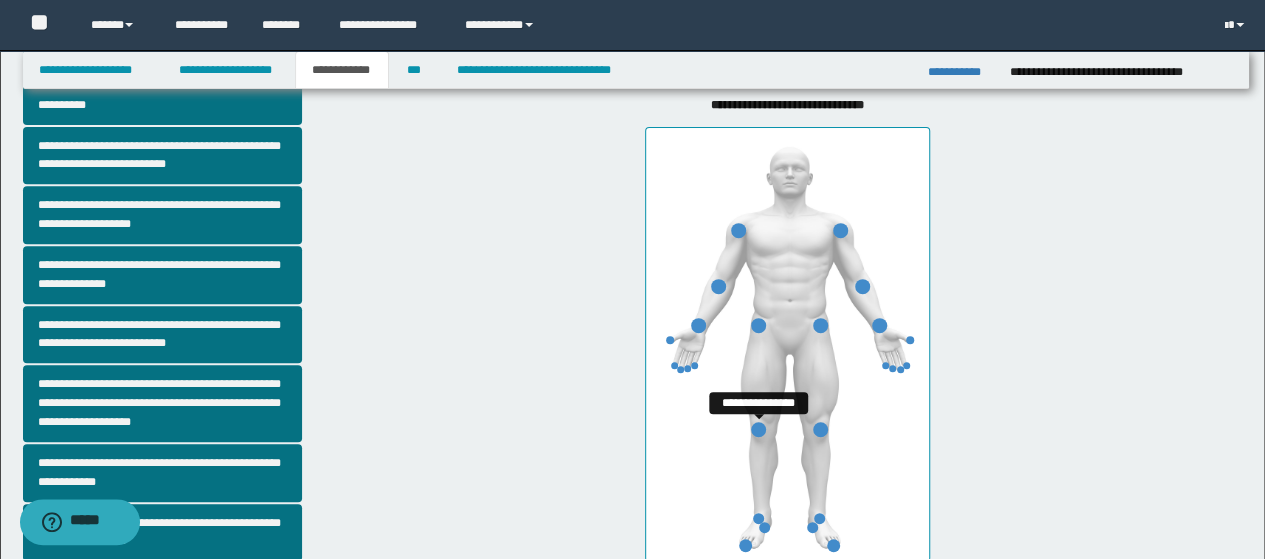 click at bounding box center [758, 429] 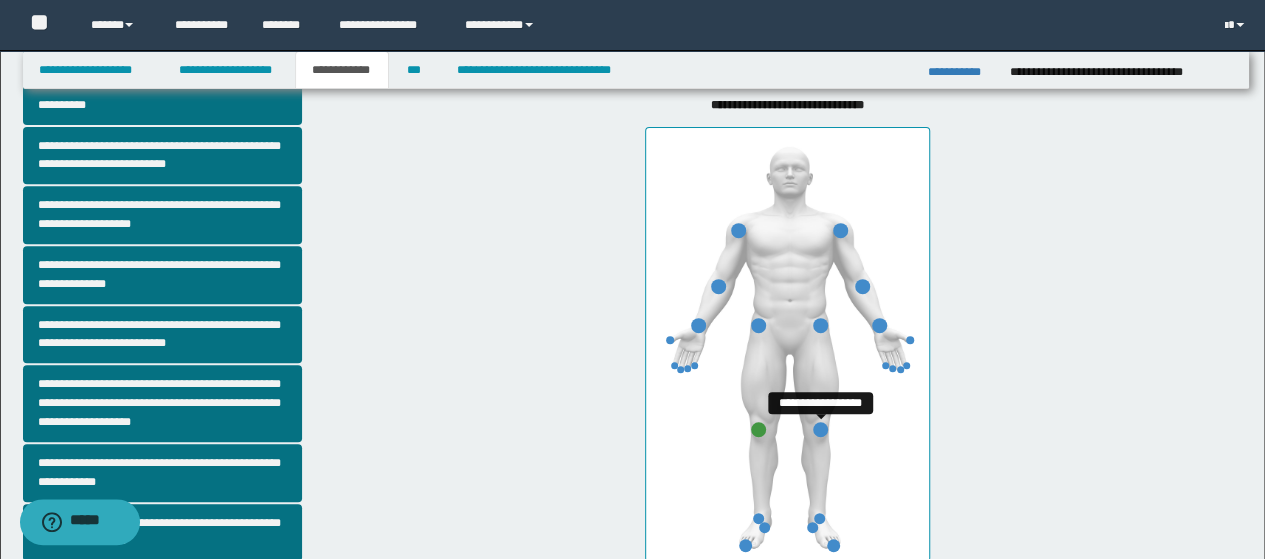 click at bounding box center [820, 429] 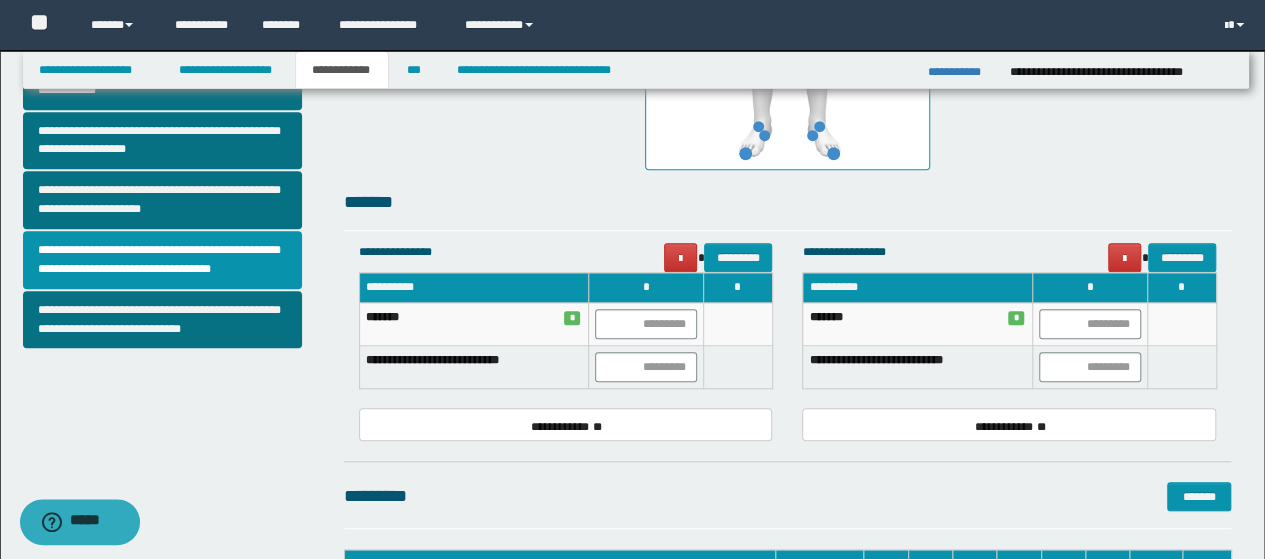 scroll, scrollTop: 700, scrollLeft: 0, axis: vertical 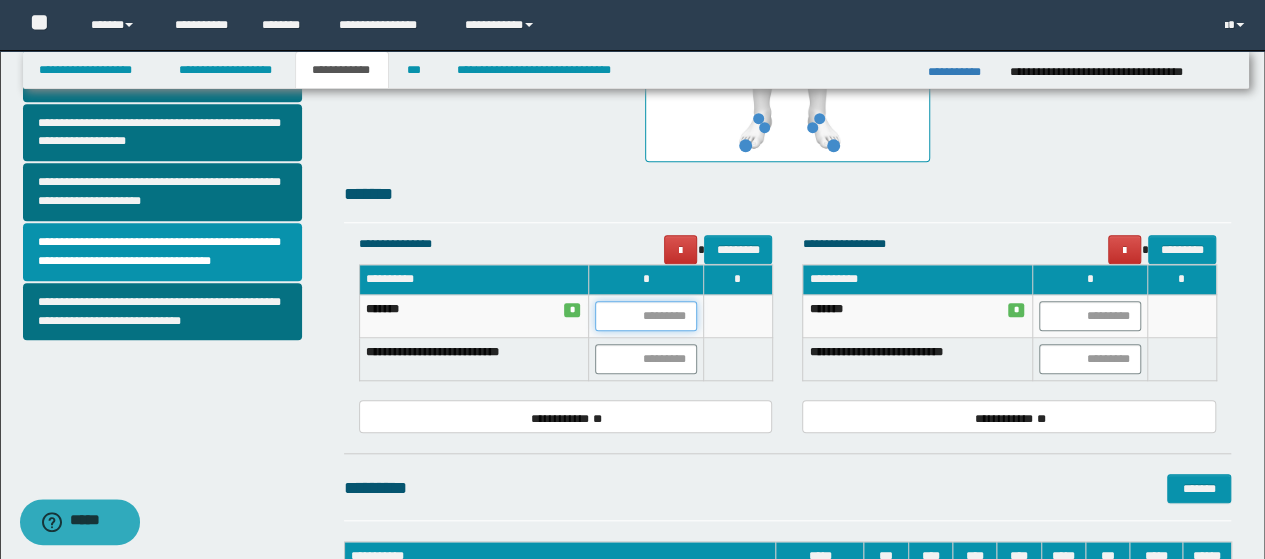 click at bounding box center [646, 316] 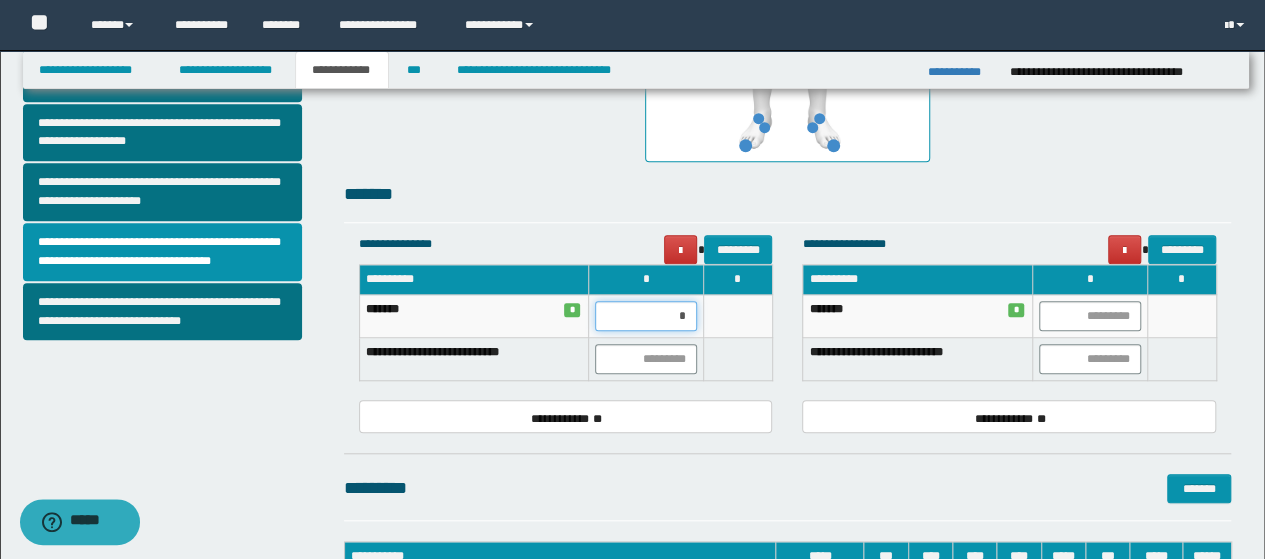 type on "**" 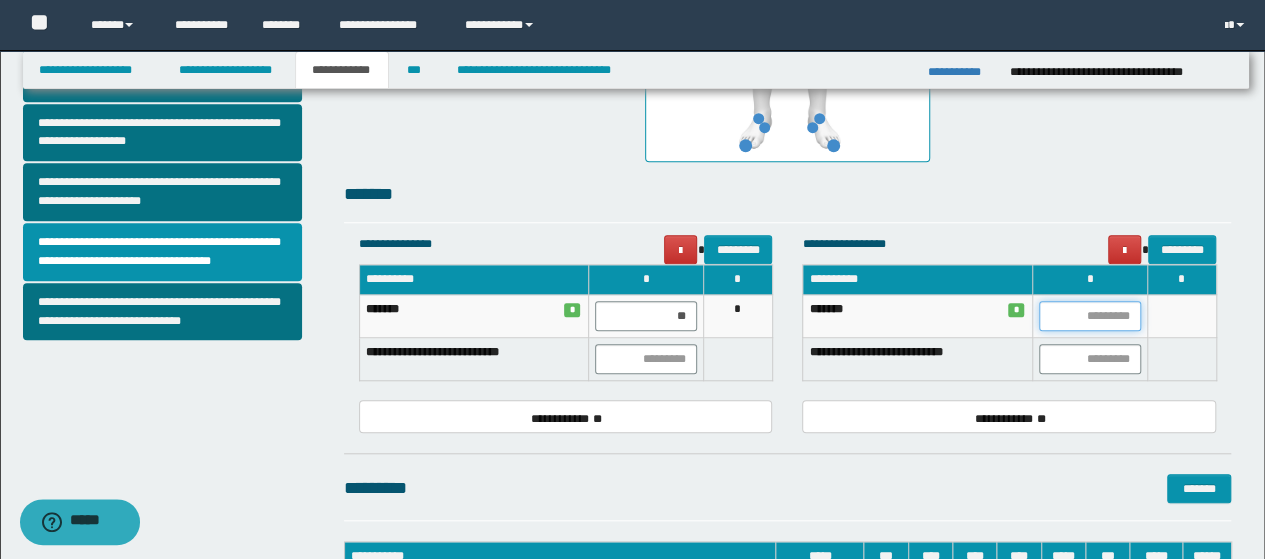 click at bounding box center (1090, 316) 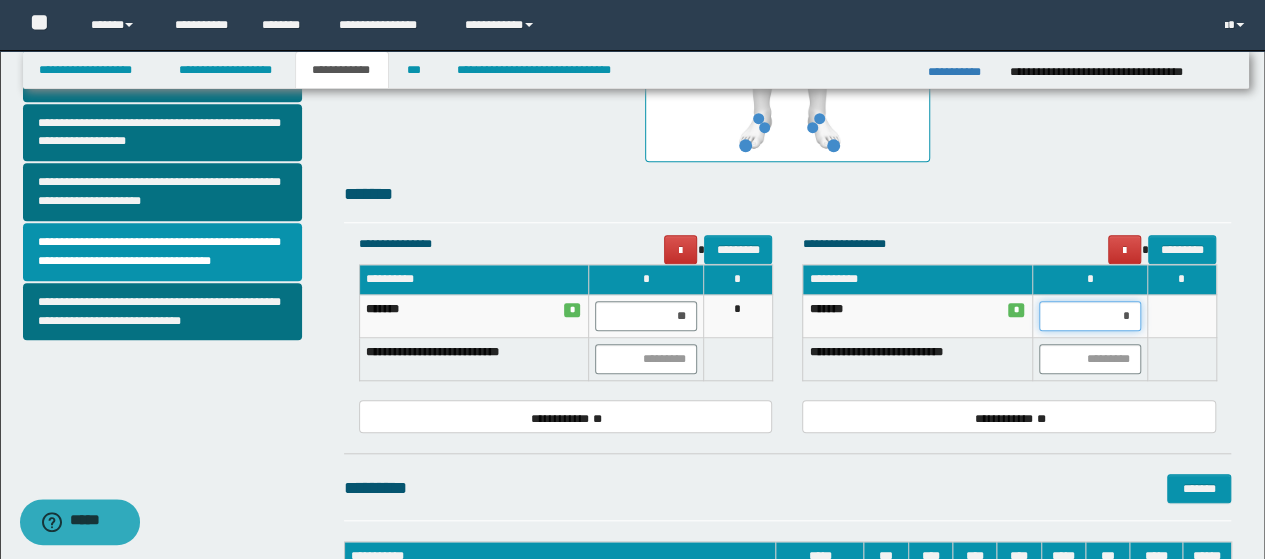 type on "**" 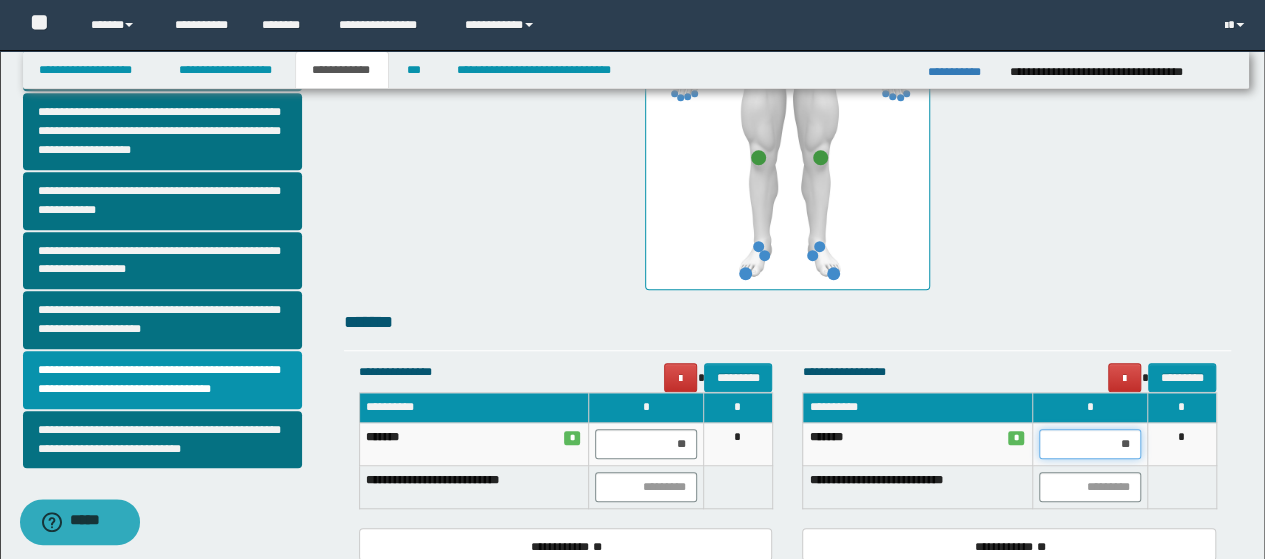 scroll, scrollTop: 500, scrollLeft: 0, axis: vertical 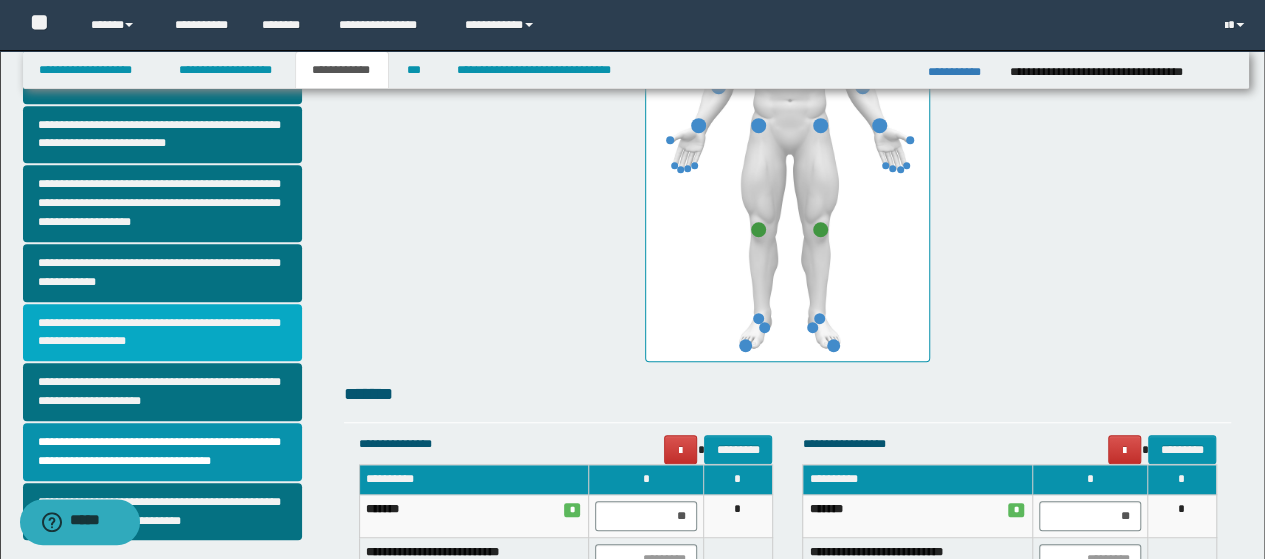 click on "**********" at bounding box center [162, 333] 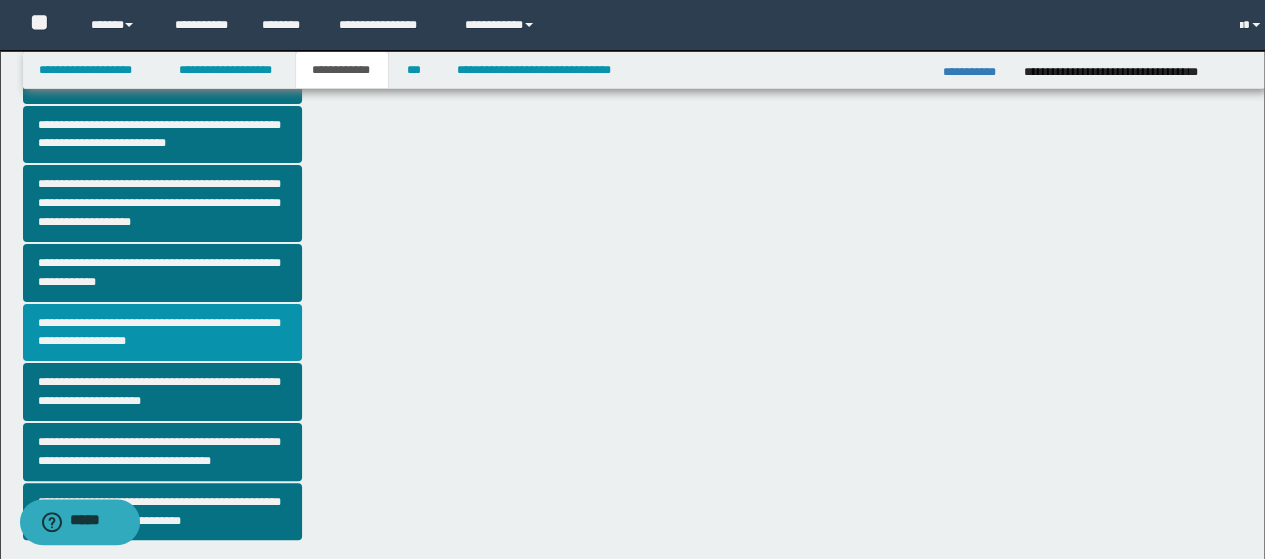 scroll, scrollTop: 0, scrollLeft: 0, axis: both 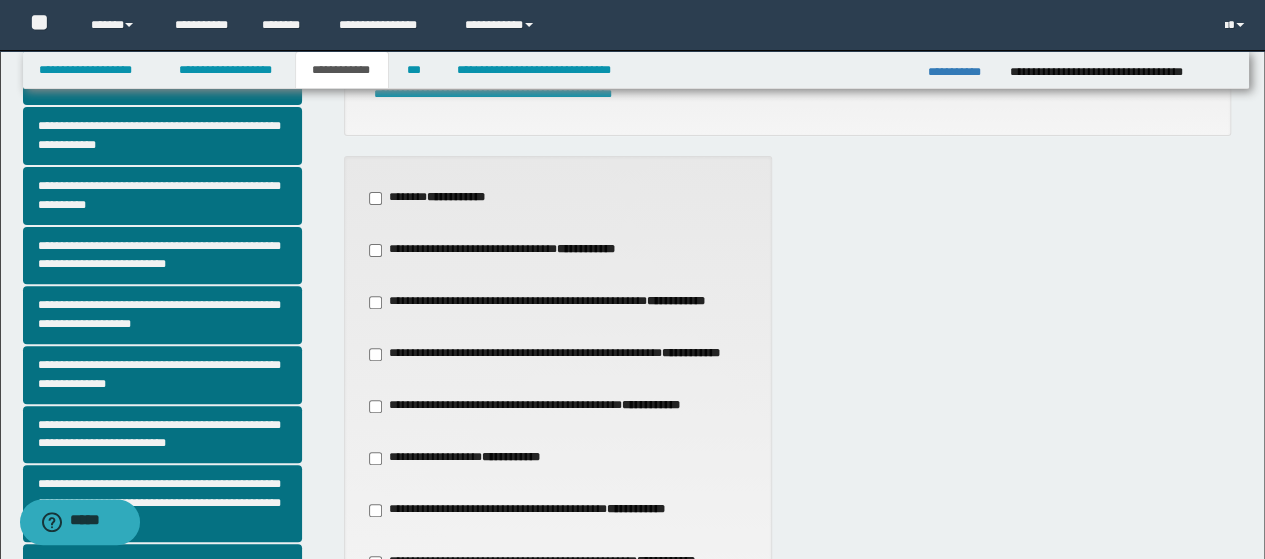 click on "**********" at bounding box center [559, 406] 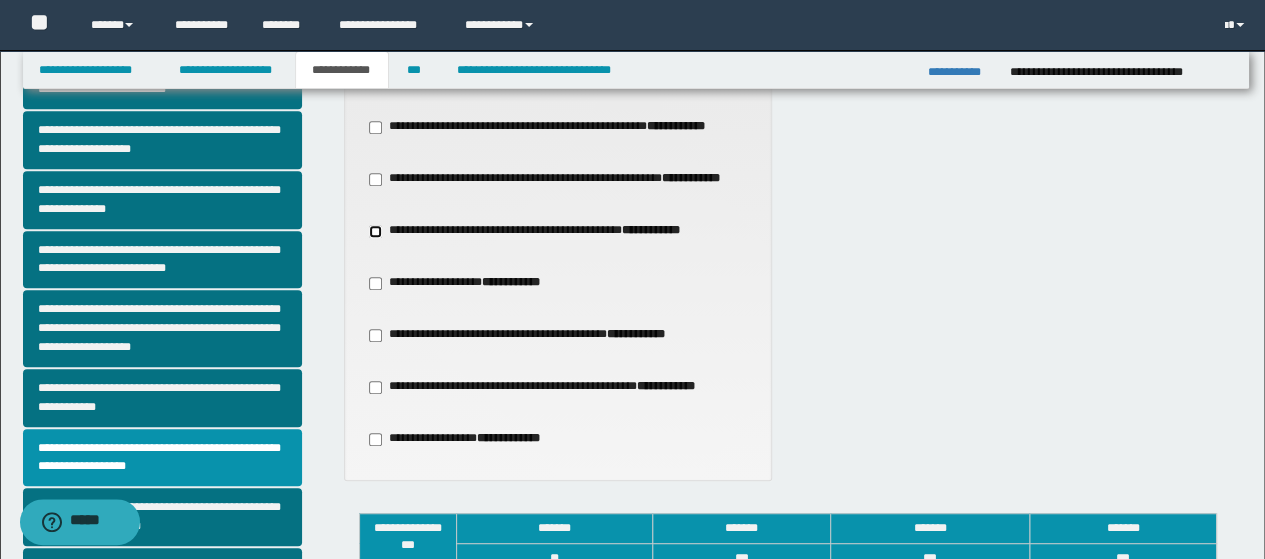 scroll, scrollTop: 500, scrollLeft: 0, axis: vertical 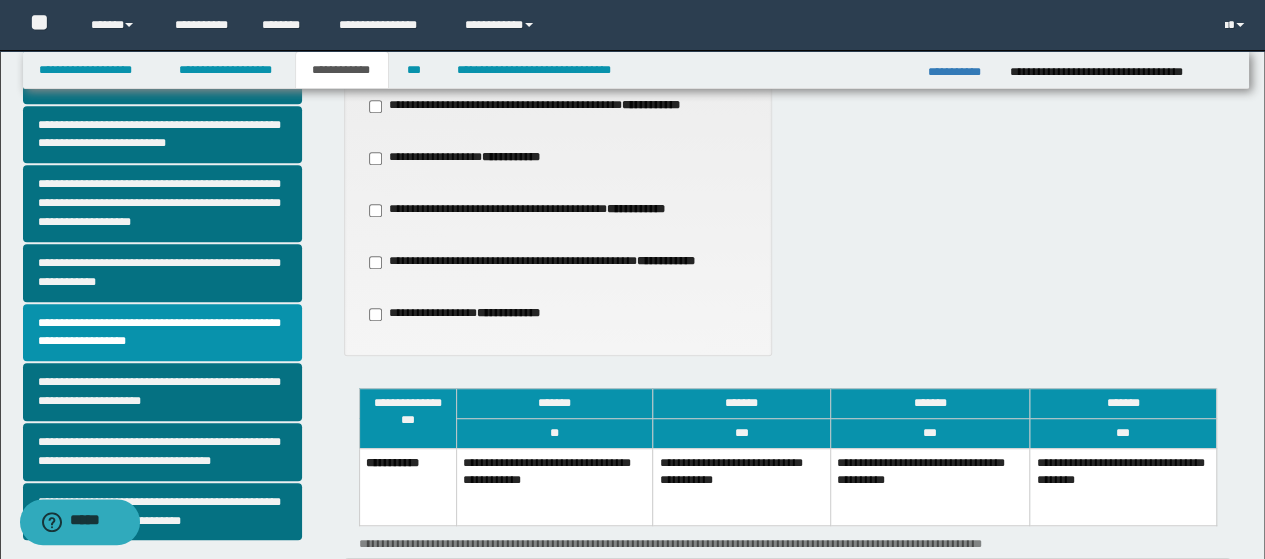 click on "**********" at bounding box center [1123, 486] 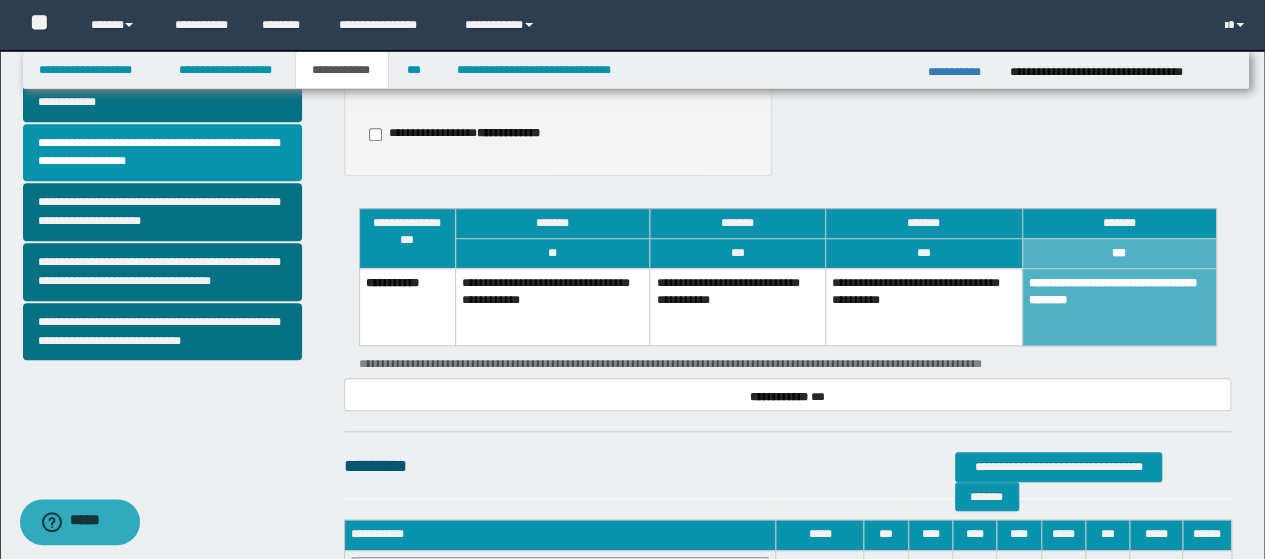 scroll, scrollTop: 700, scrollLeft: 0, axis: vertical 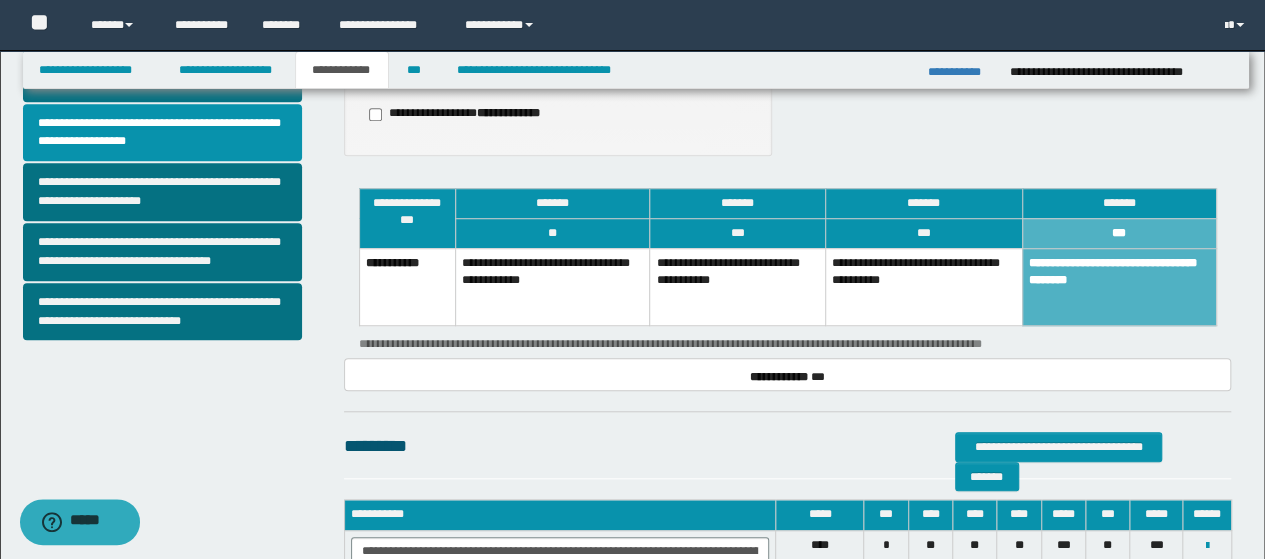 click on "**********" at bounding box center (635, 40) 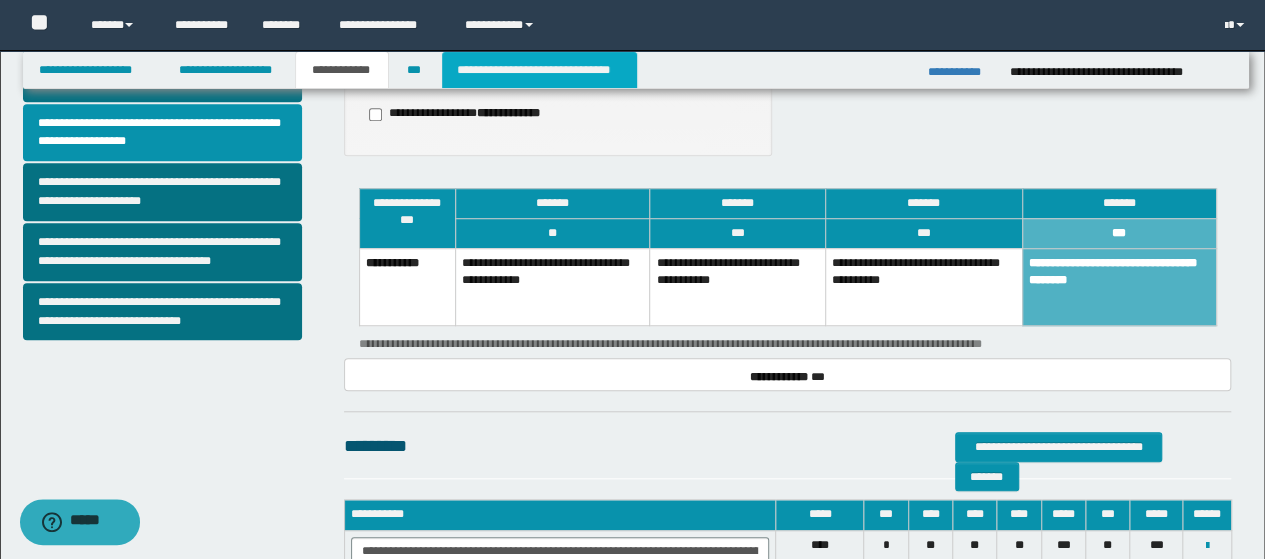 click on "**********" at bounding box center [539, 70] 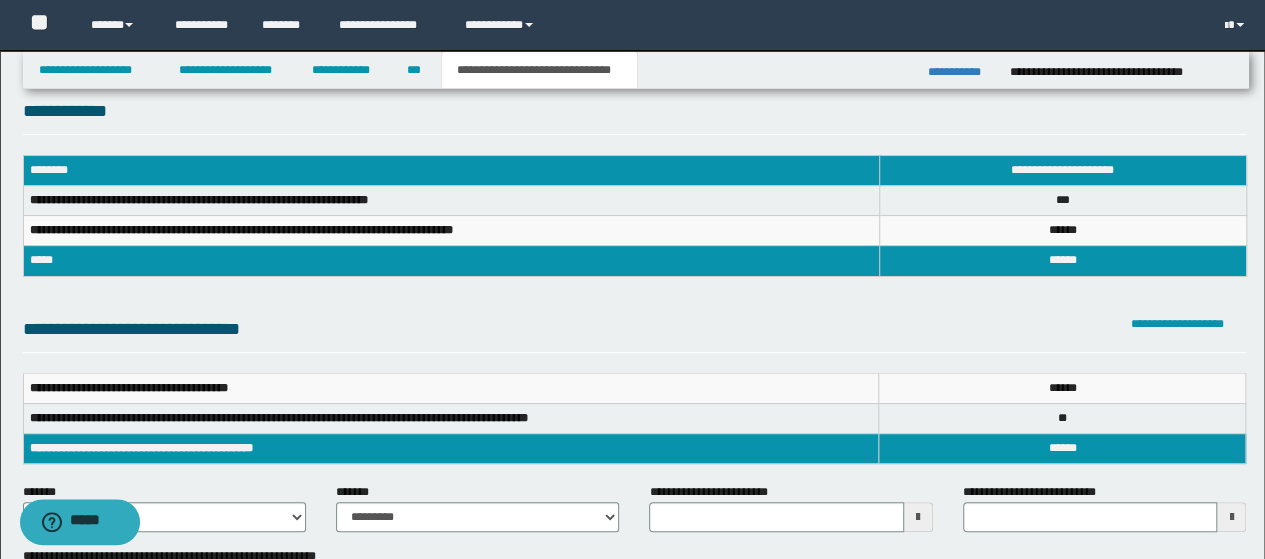 scroll, scrollTop: 0, scrollLeft: 0, axis: both 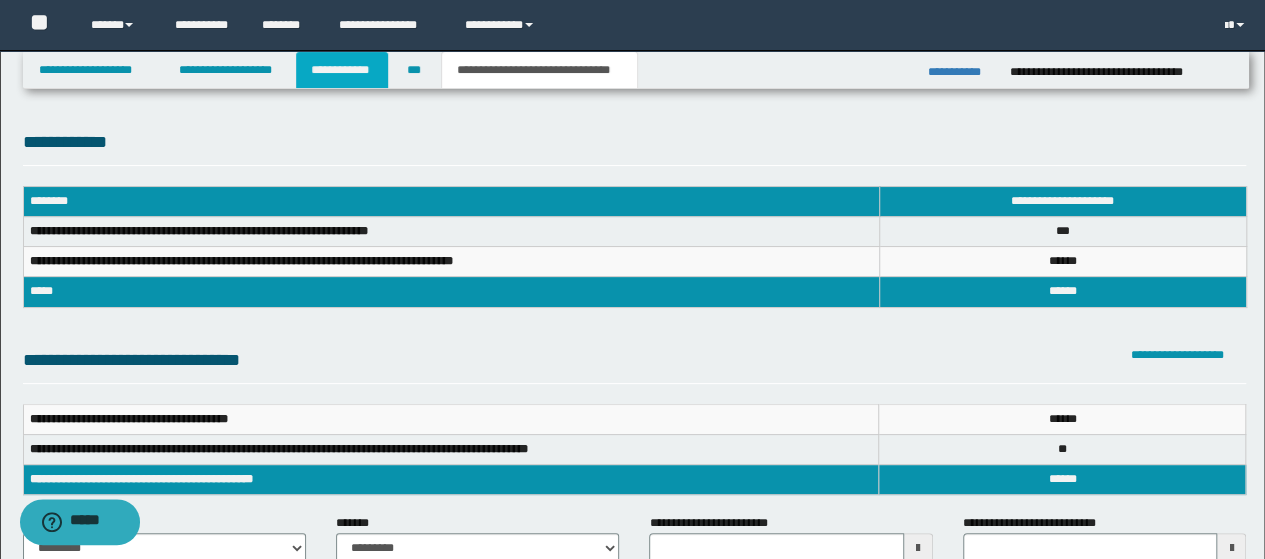 click on "**********" at bounding box center (342, 70) 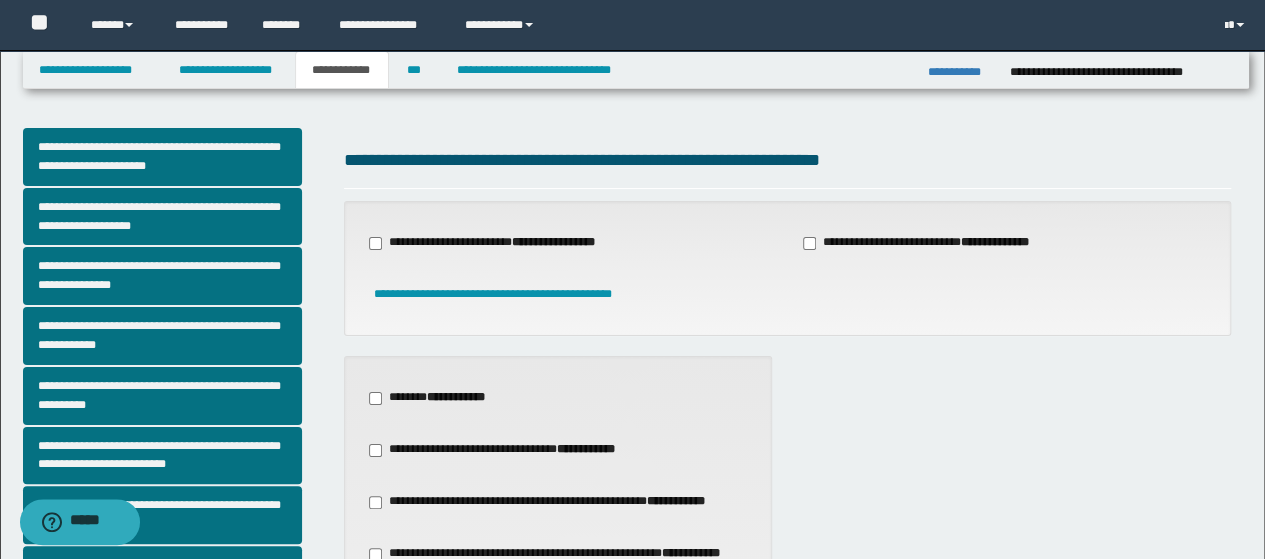 scroll, scrollTop: 0, scrollLeft: 0, axis: both 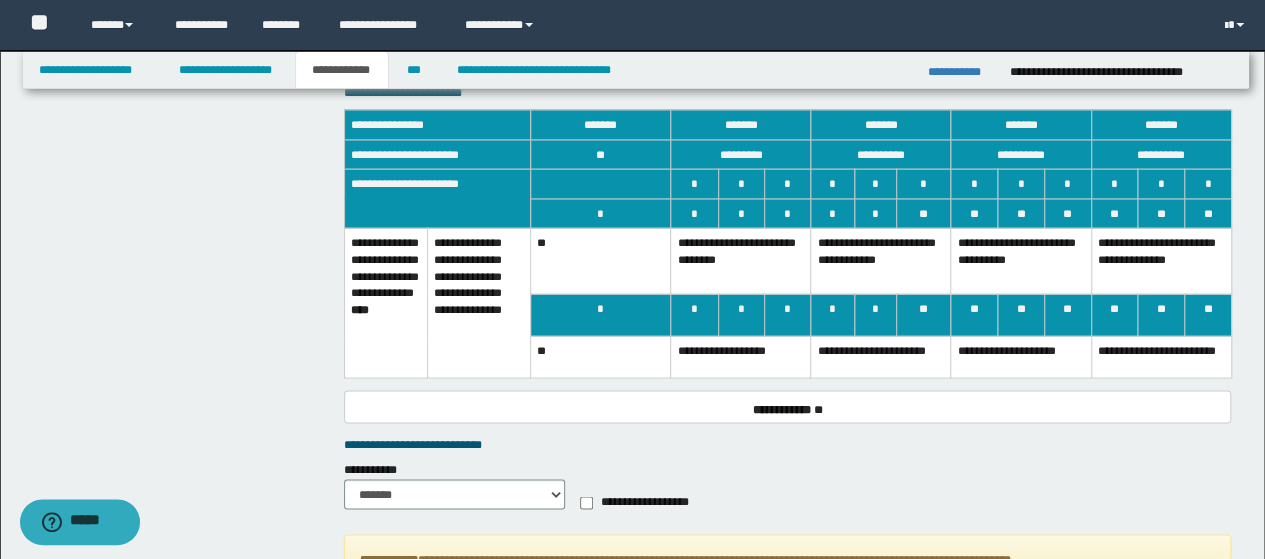 click on "**********" at bounding box center (1161, 261) 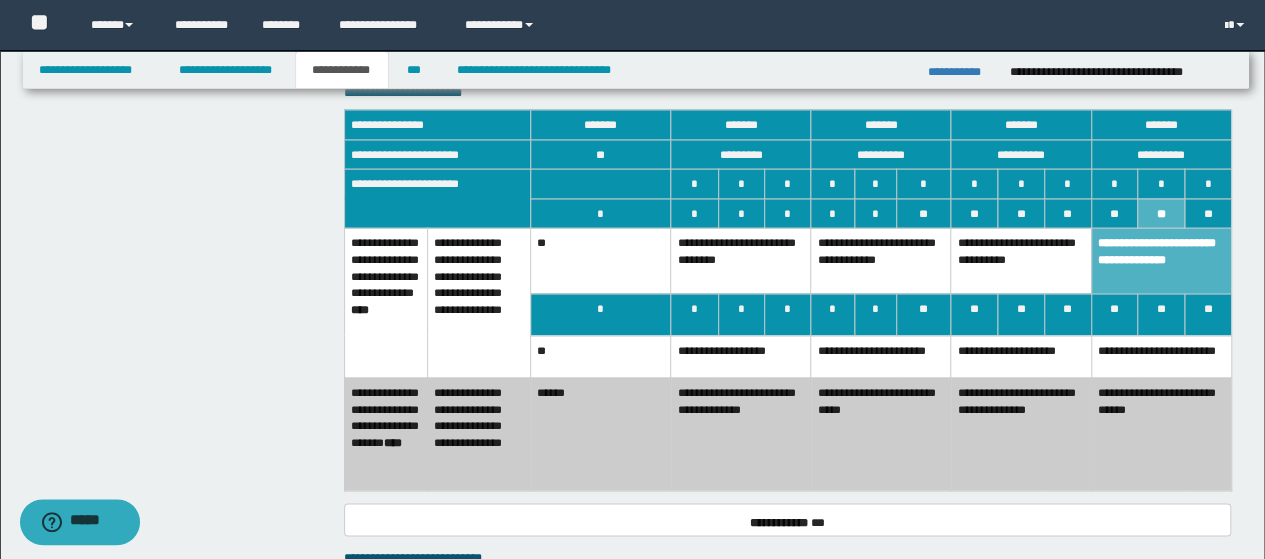 click on "**********" at bounding box center (1161, 356) 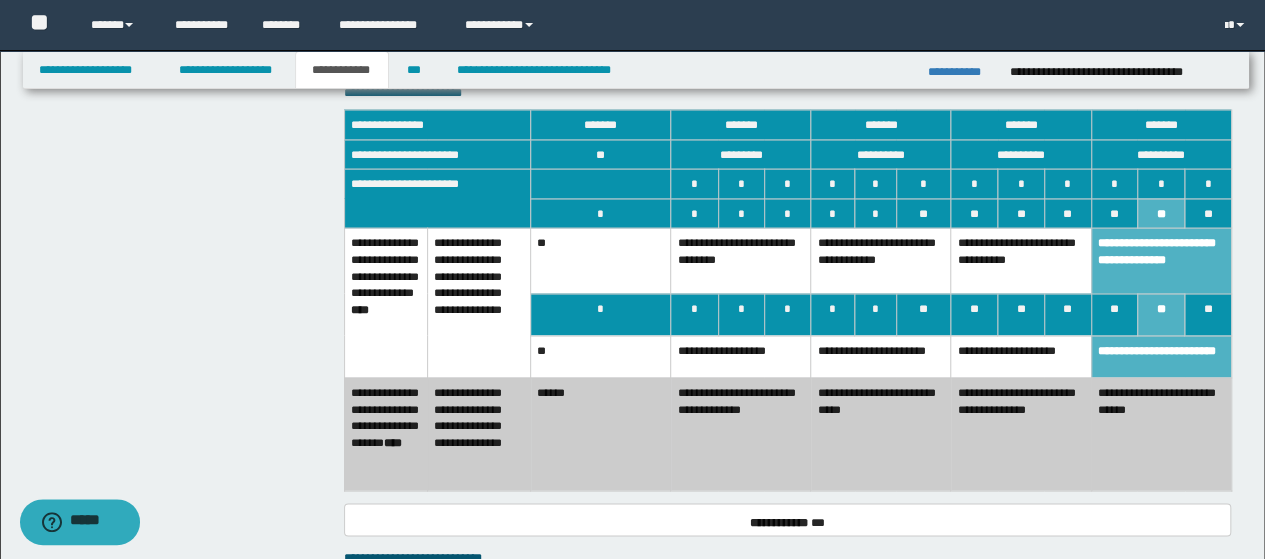 click on "**********" at bounding box center (1161, 433) 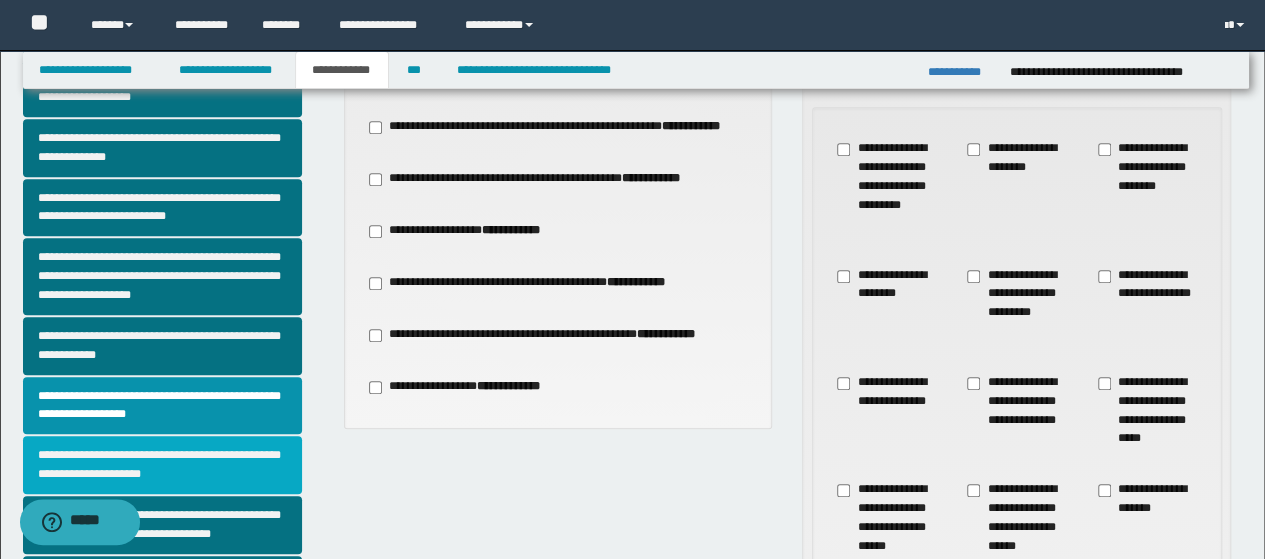 scroll, scrollTop: 382, scrollLeft: 0, axis: vertical 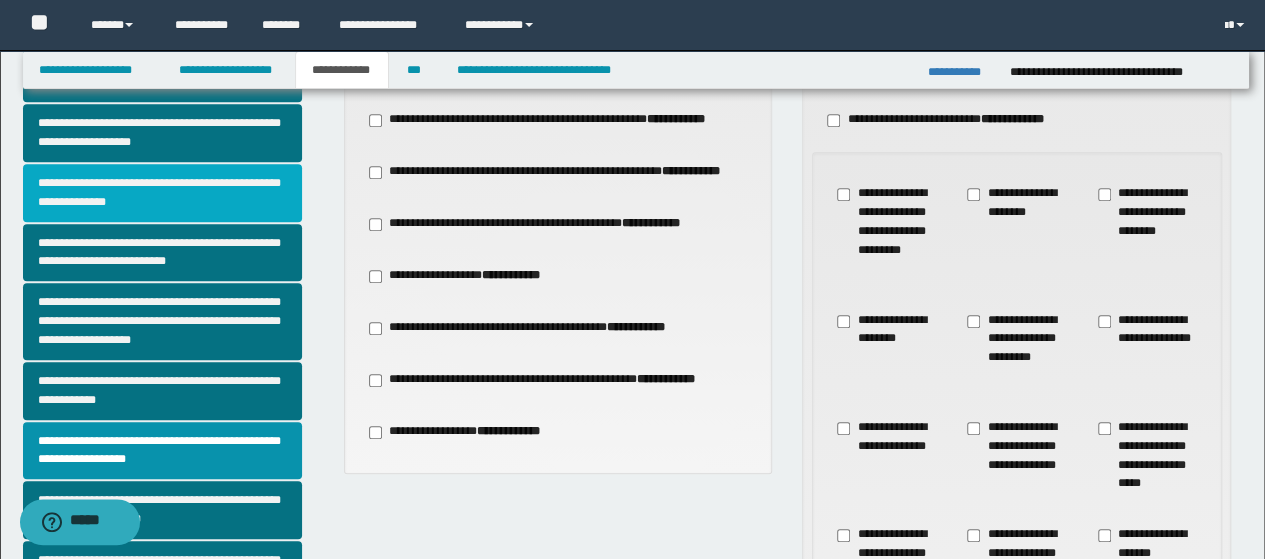 click on "**********" at bounding box center (162, 193) 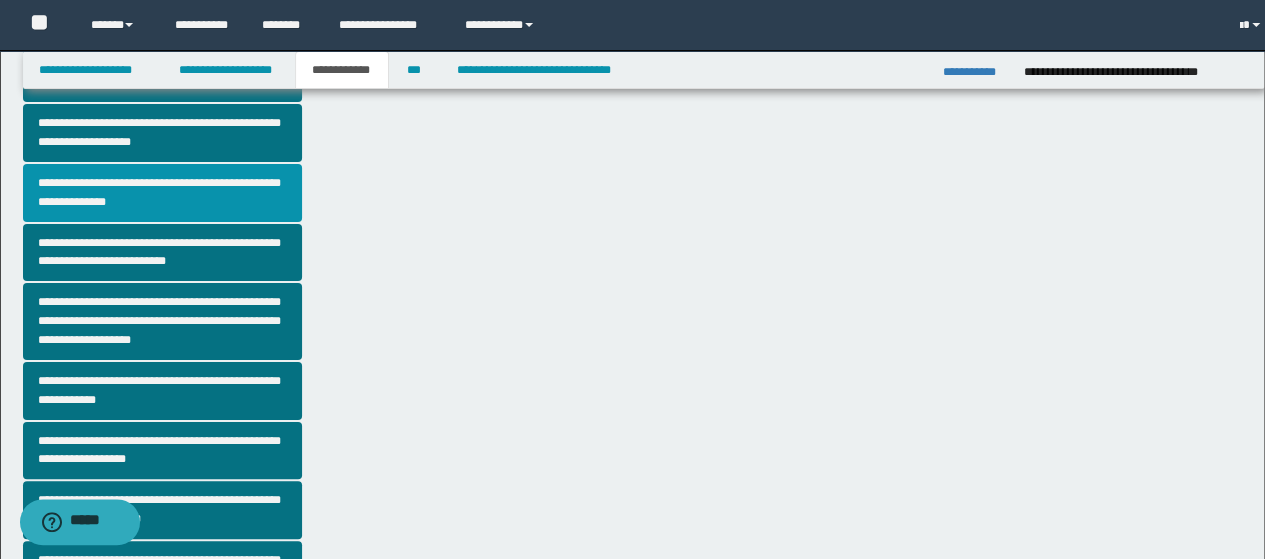 scroll, scrollTop: 0, scrollLeft: 0, axis: both 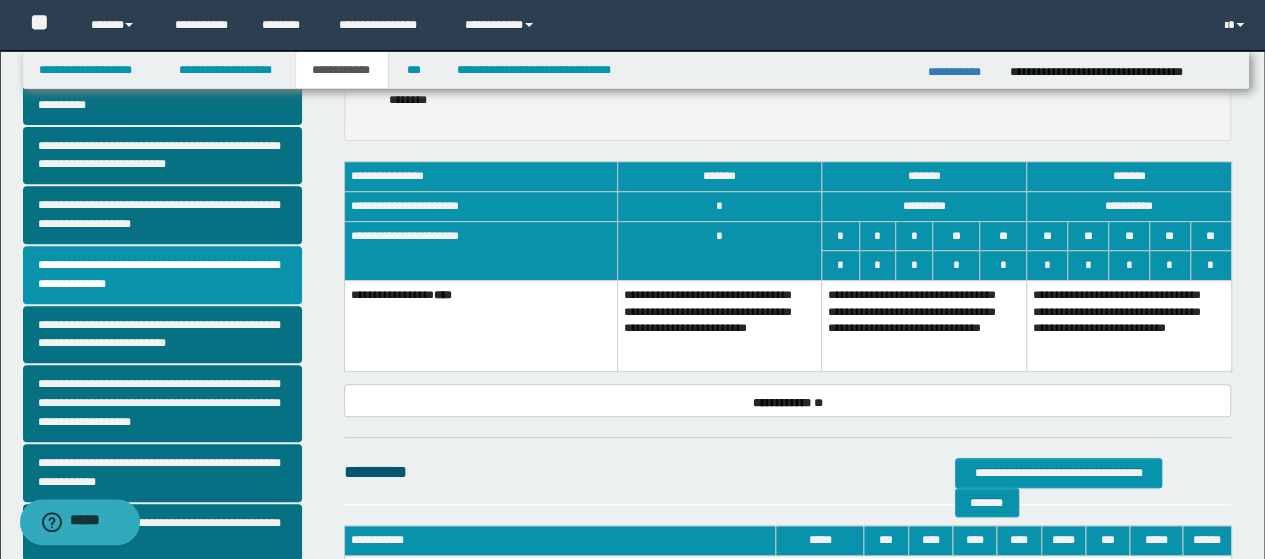 click on "**********" at bounding box center [924, 325] 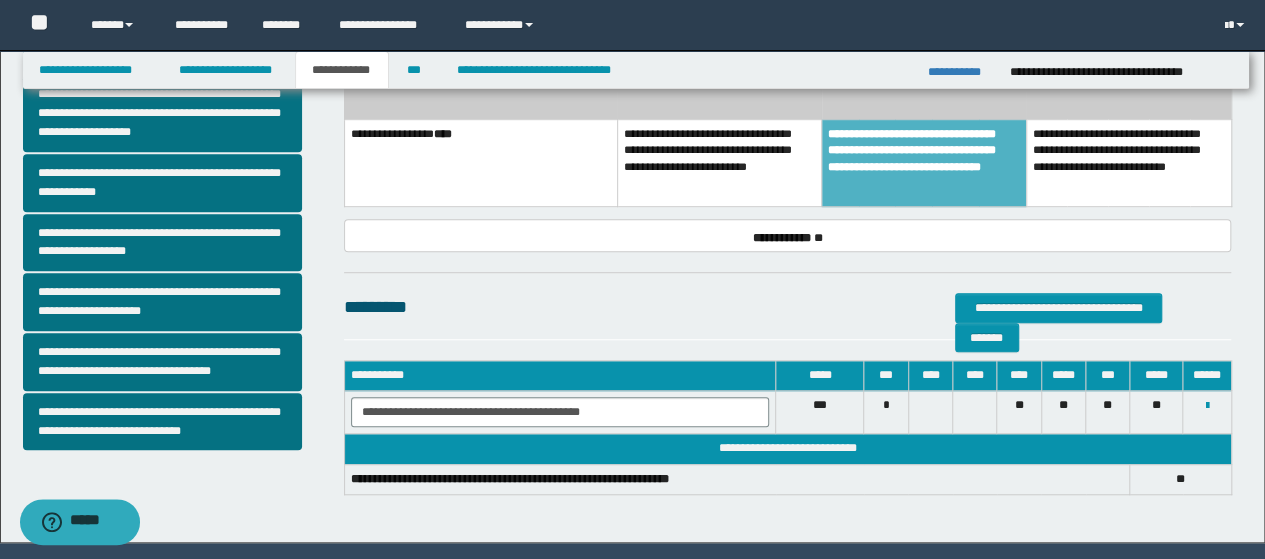 scroll, scrollTop: 651, scrollLeft: 0, axis: vertical 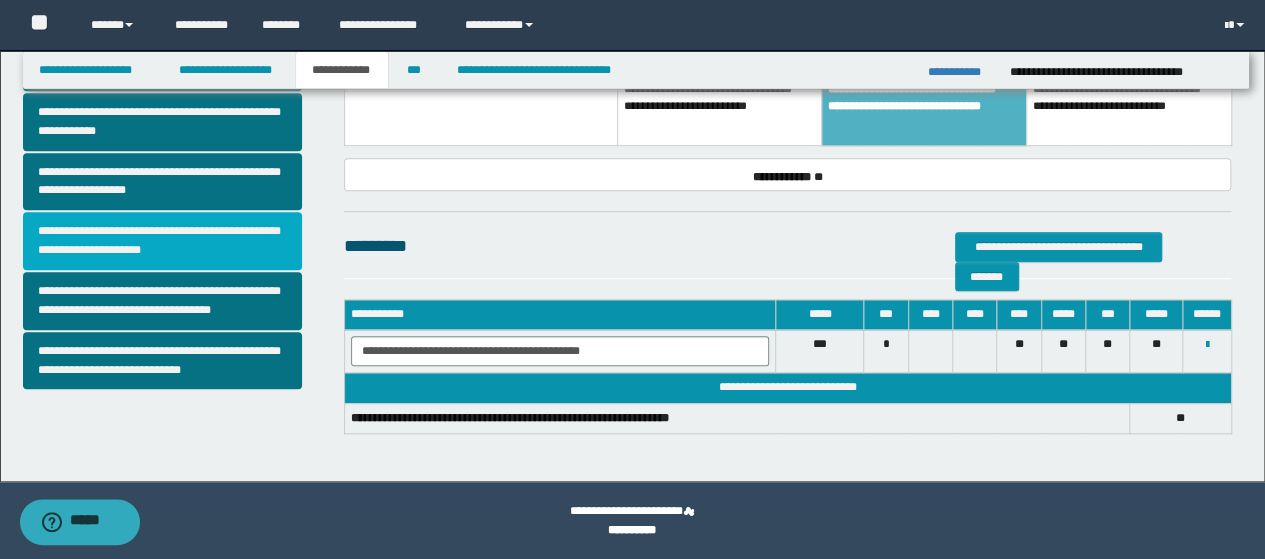 click on "**********" at bounding box center [162, 241] 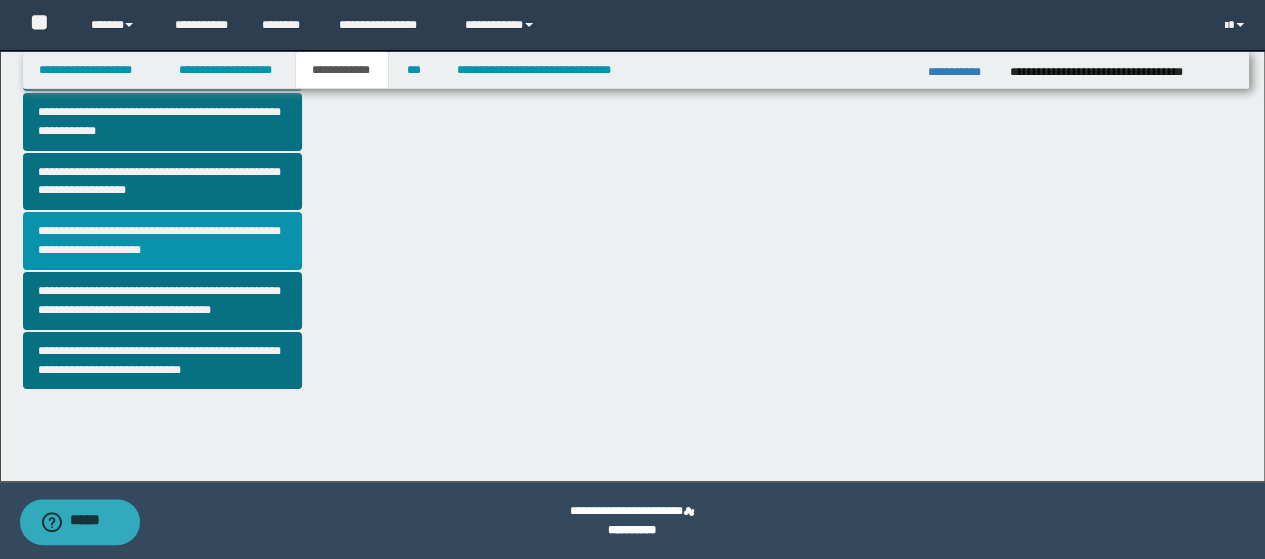 scroll, scrollTop: 0, scrollLeft: 0, axis: both 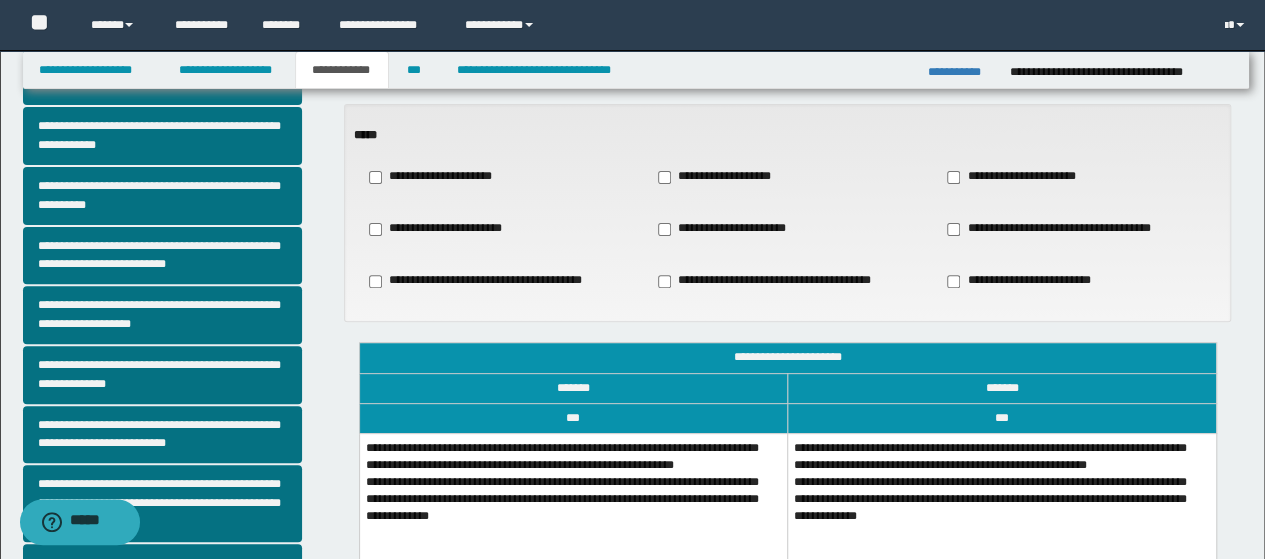 click on "**********" at bounding box center (573, 497) 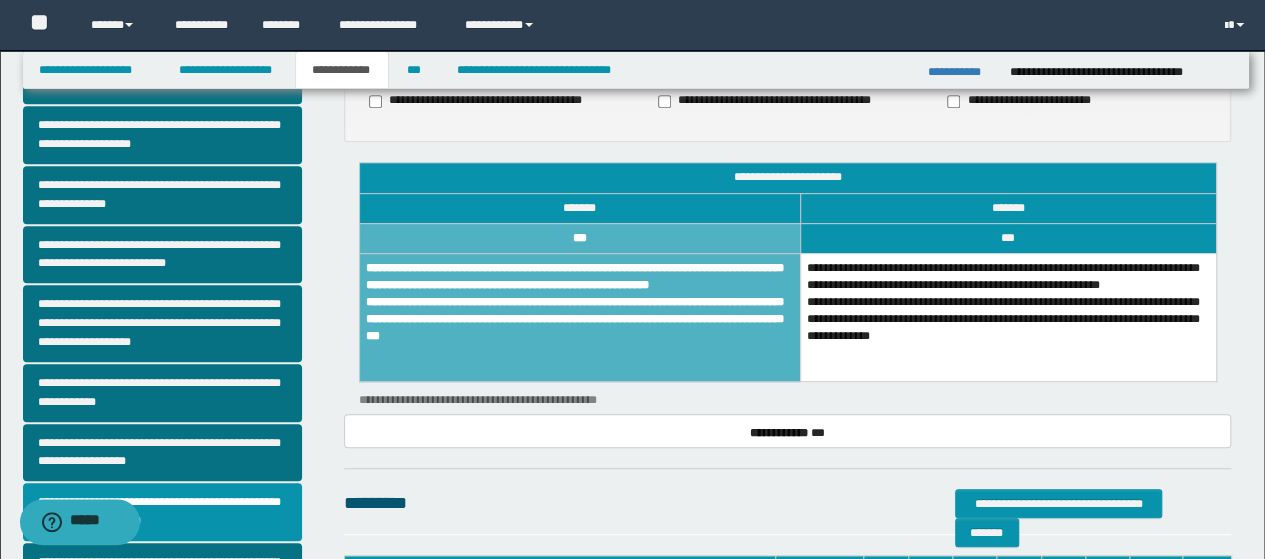 scroll, scrollTop: 400, scrollLeft: 0, axis: vertical 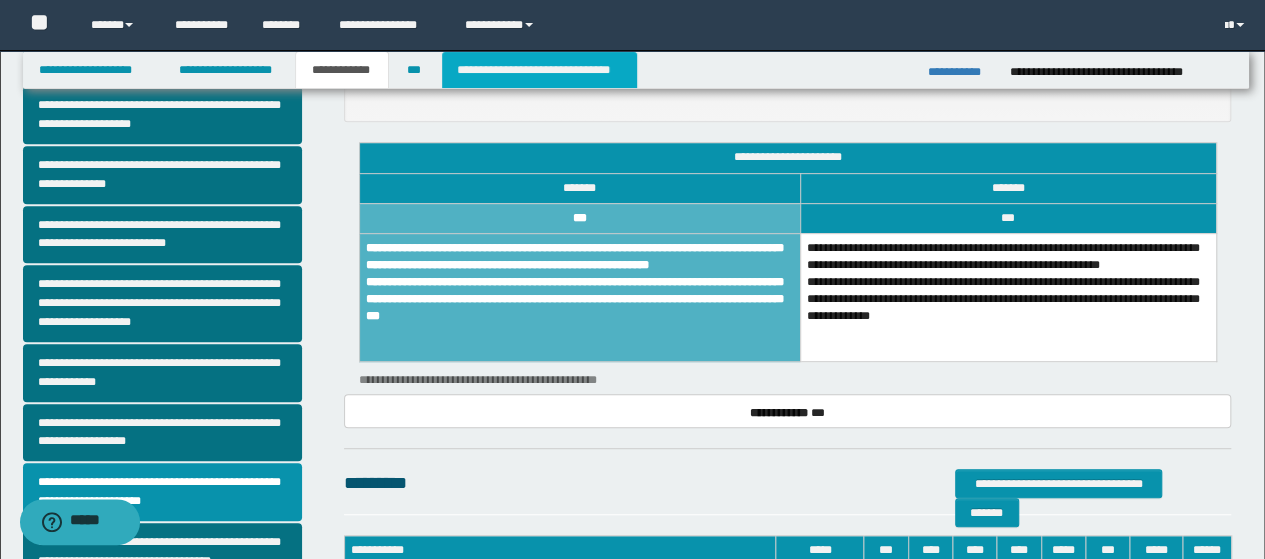 click on "**********" at bounding box center [539, 70] 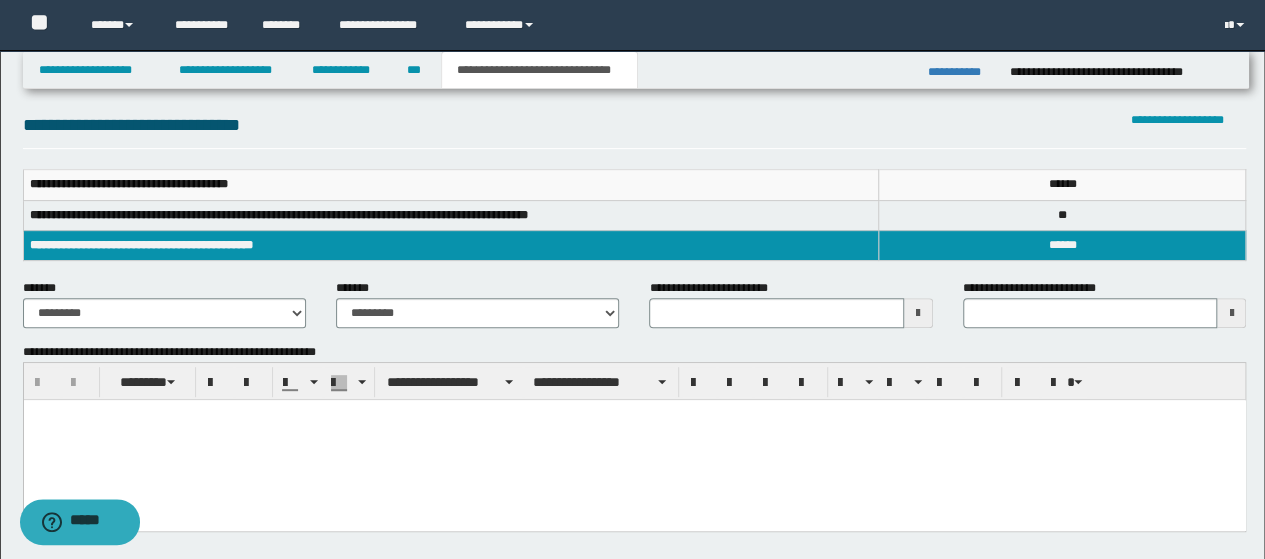 scroll, scrollTop: 0, scrollLeft: 0, axis: both 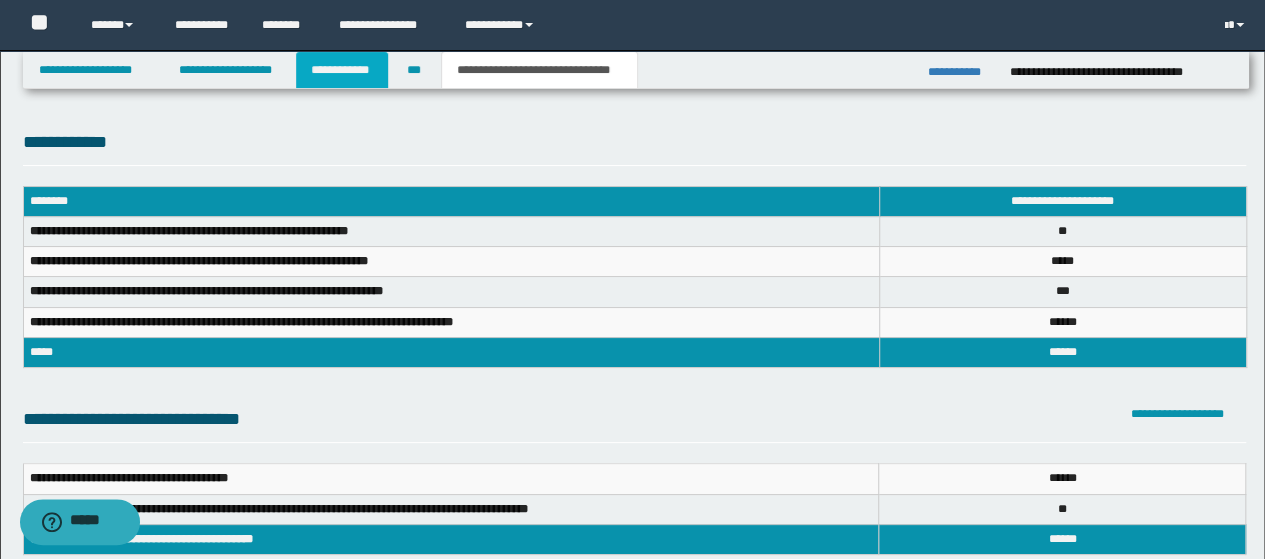 click on "**********" at bounding box center [342, 70] 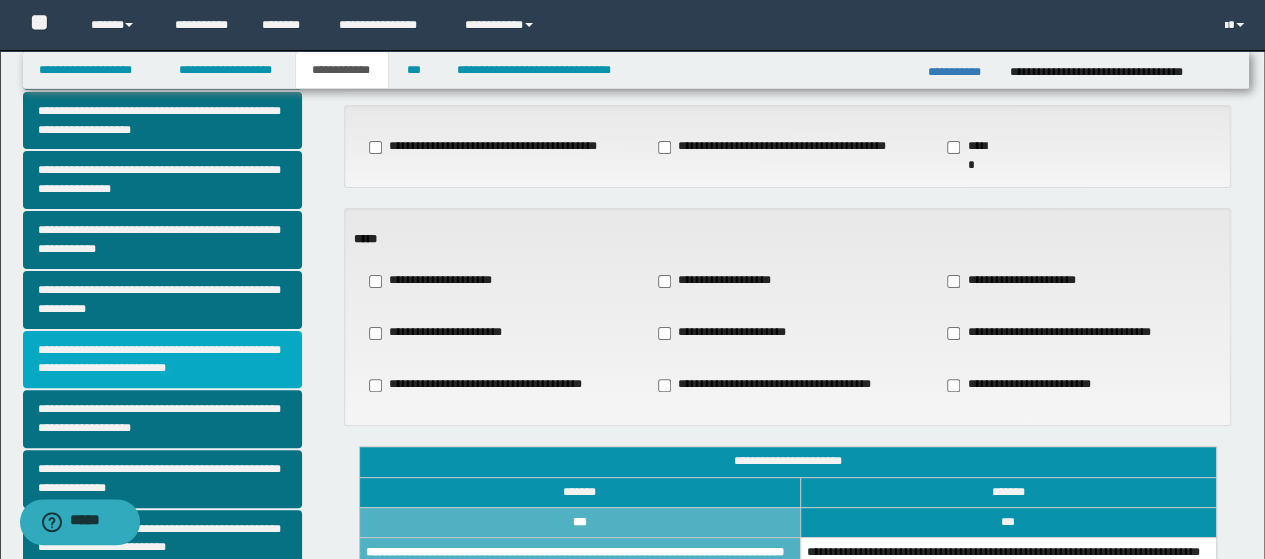 scroll, scrollTop: 400, scrollLeft: 0, axis: vertical 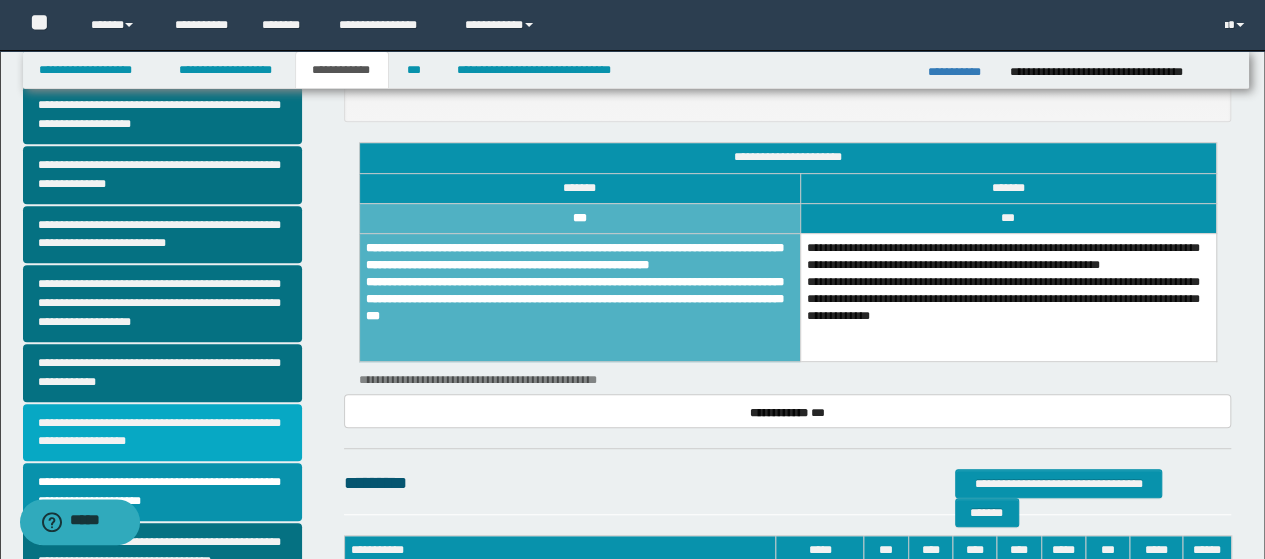 click on "**********" at bounding box center (162, 433) 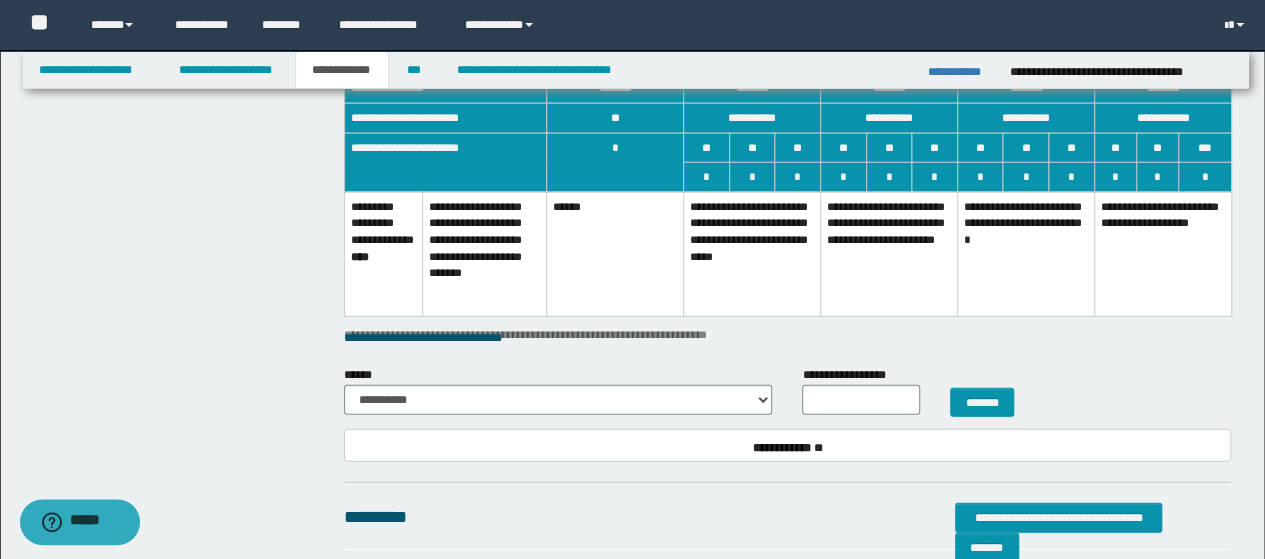 scroll, scrollTop: 2500, scrollLeft: 0, axis: vertical 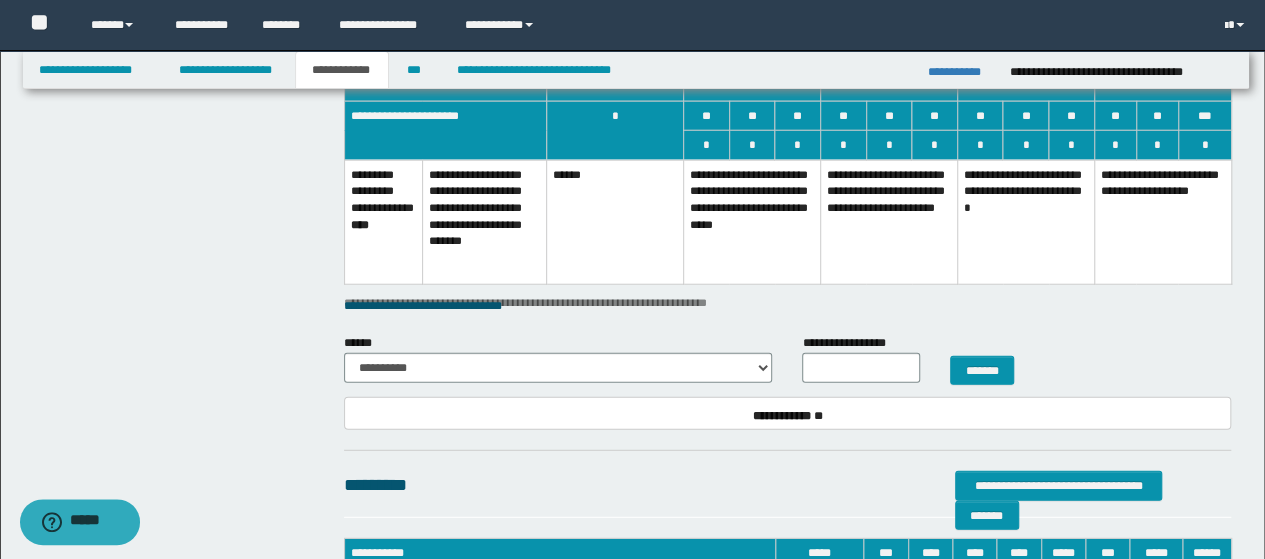 click on "**********" at bounding box center [1162, 222] 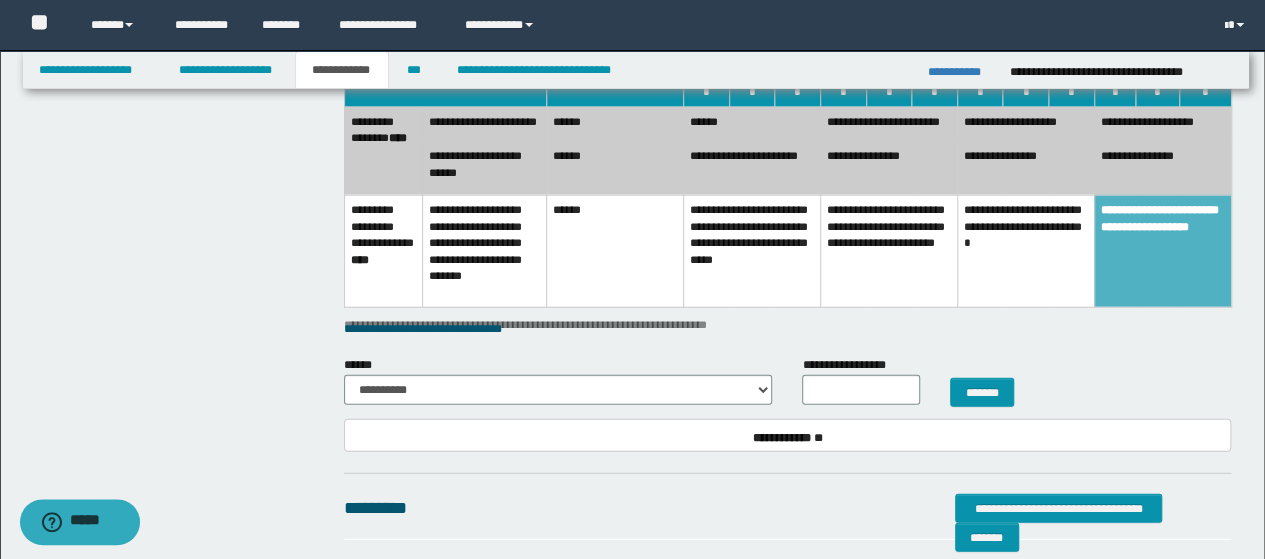scroll, scrollTop: 2600, scrollLeft: 0, axis: vertical 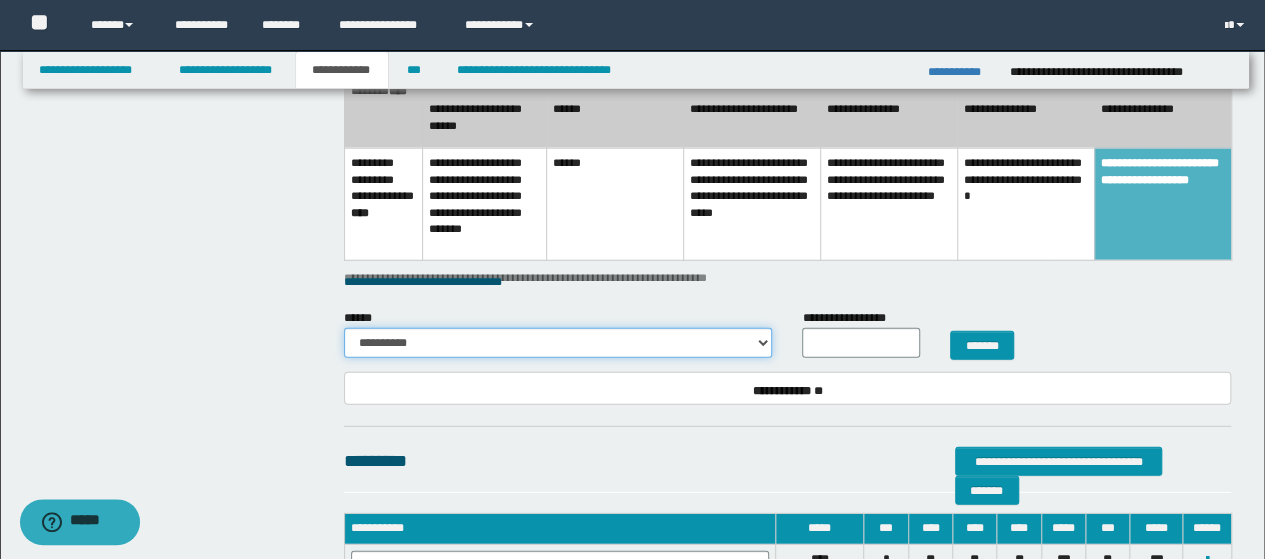 click on "**********" at bounding box center [558, 343] 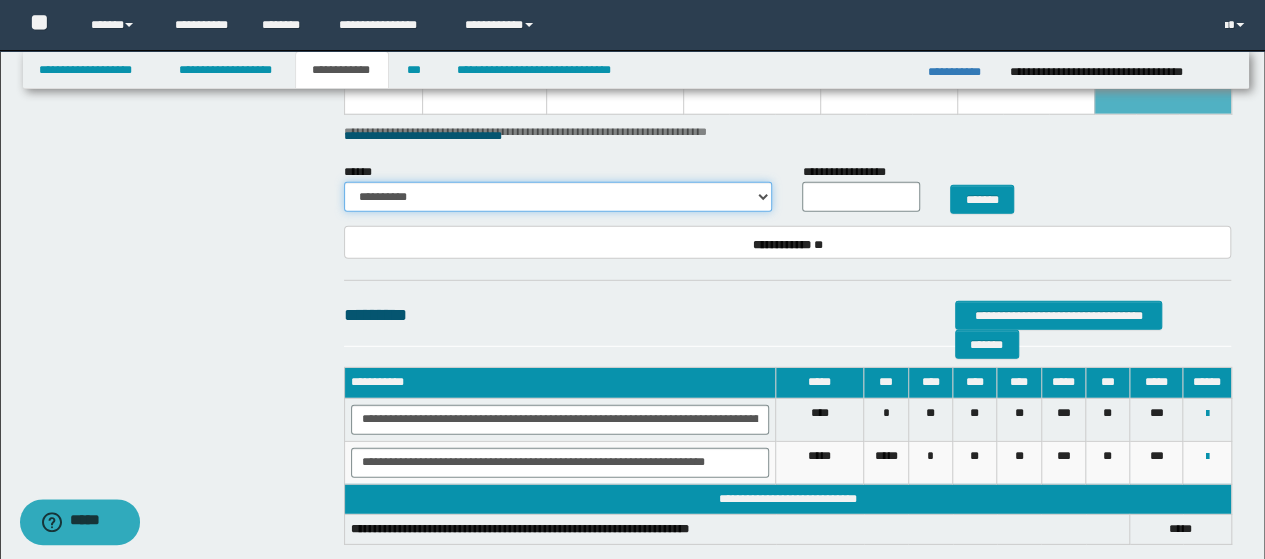 scroll, scrollTop: 2800, scrollLeft: 0, axis: vertical 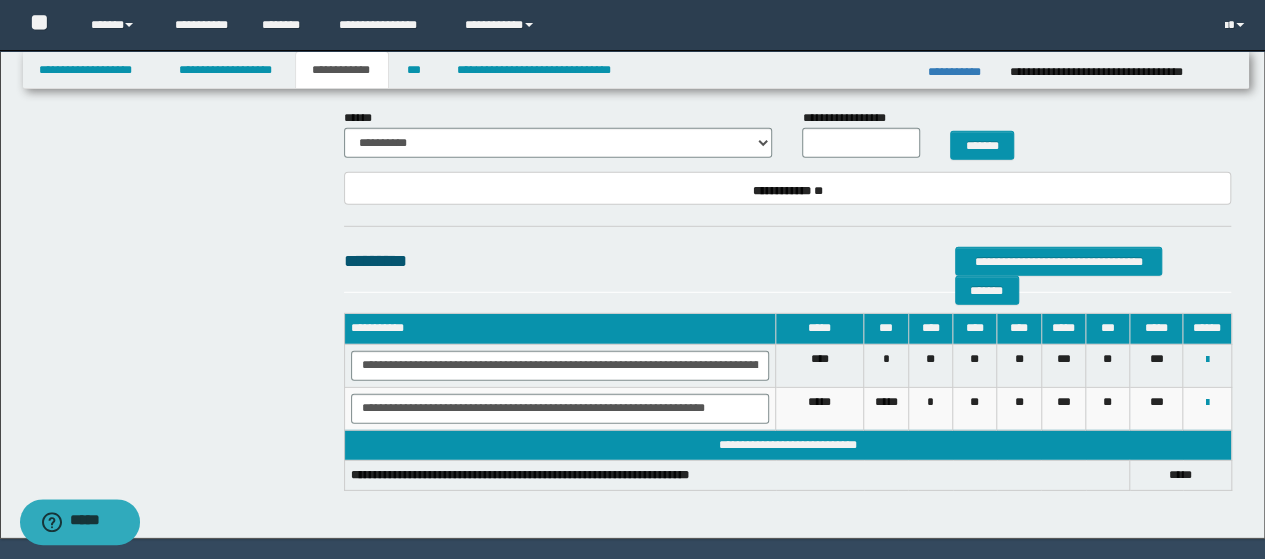 click on "**********" at bounding box center [788, -1073] 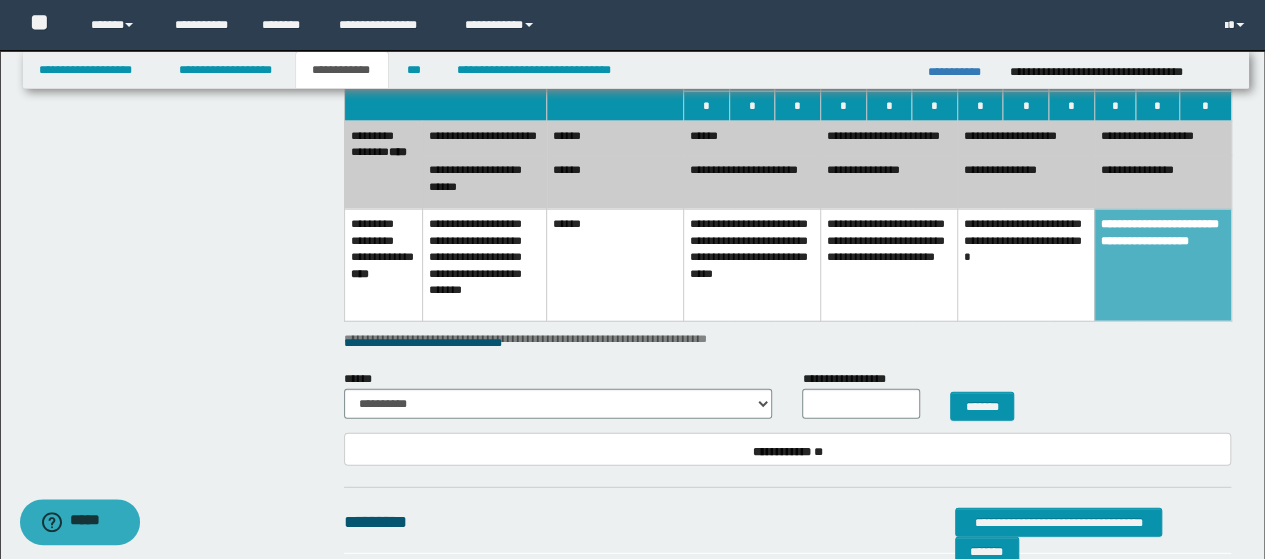 scroll, scrollTop: 2500, scrollLeft: 0, axis: vertical 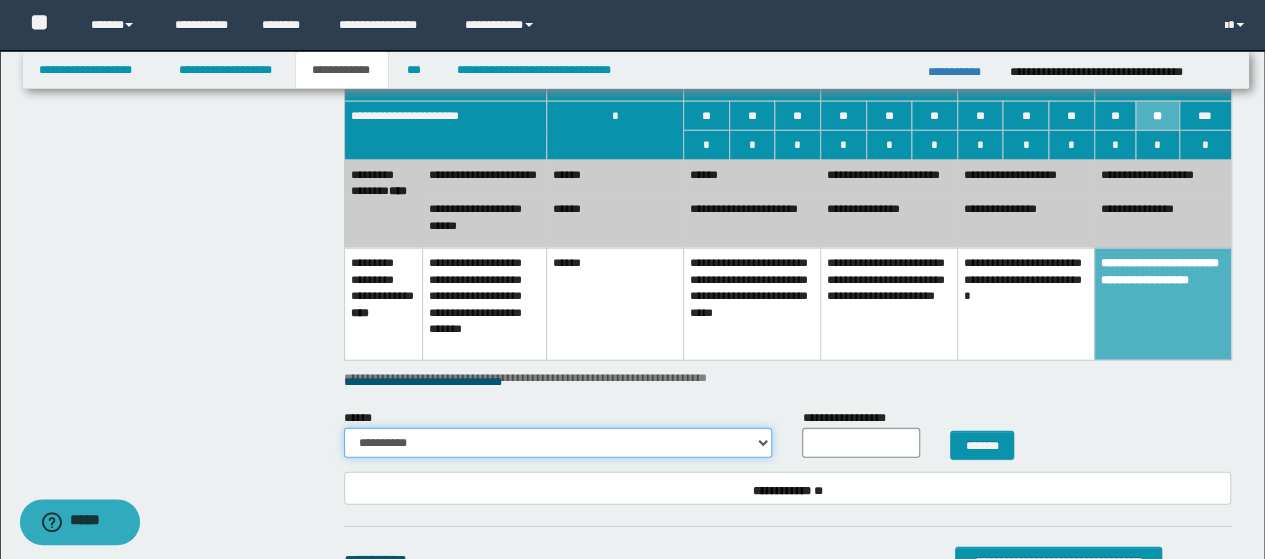 click on "**********" at bounding box center (558, 443) 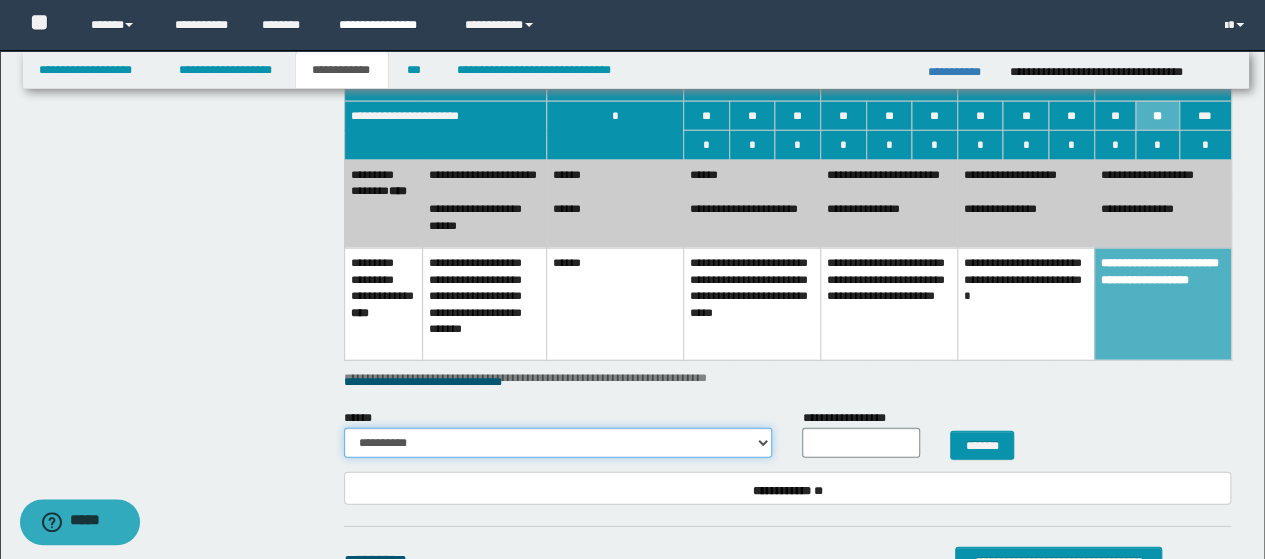 select on "**" 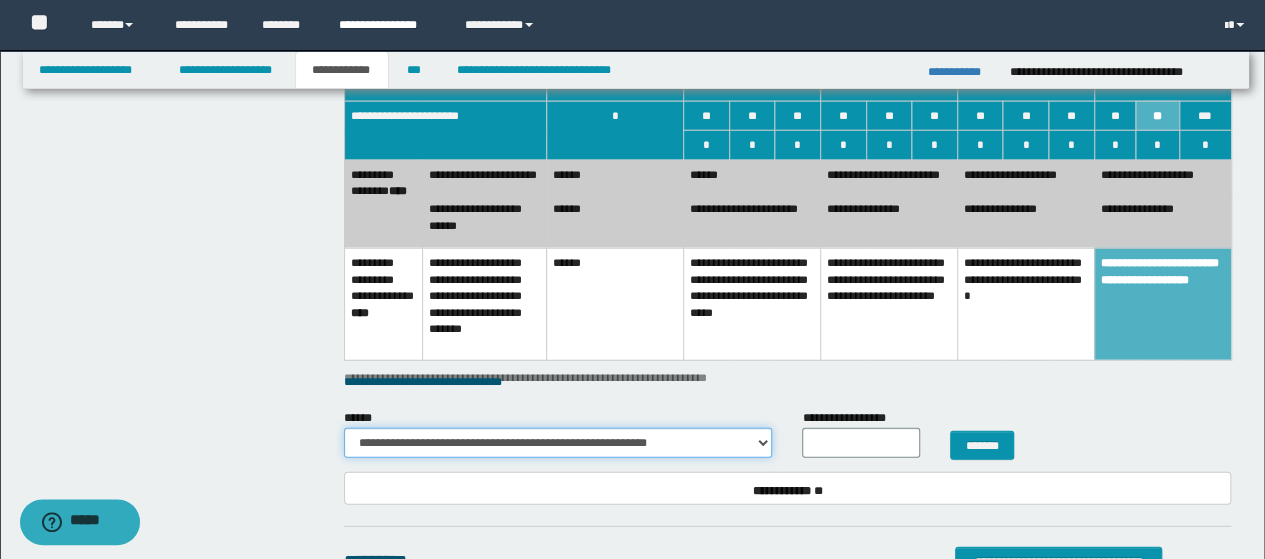click on "**********" at bounding box center [558, 443] 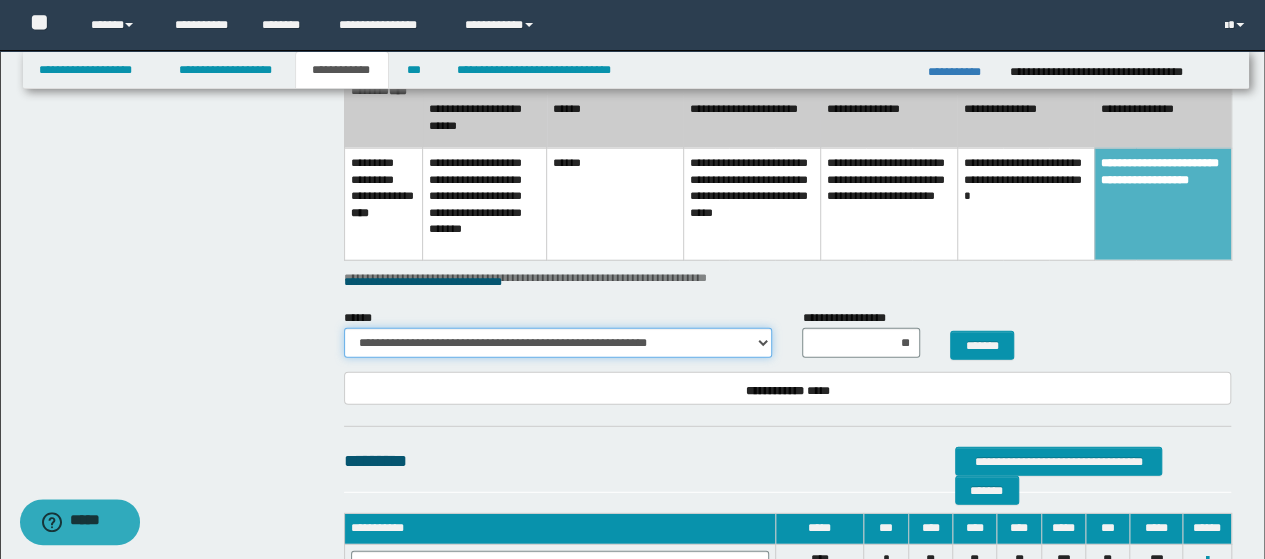 scroll, scrollTop: 2700, scrollLeft: 0, axis: vertical 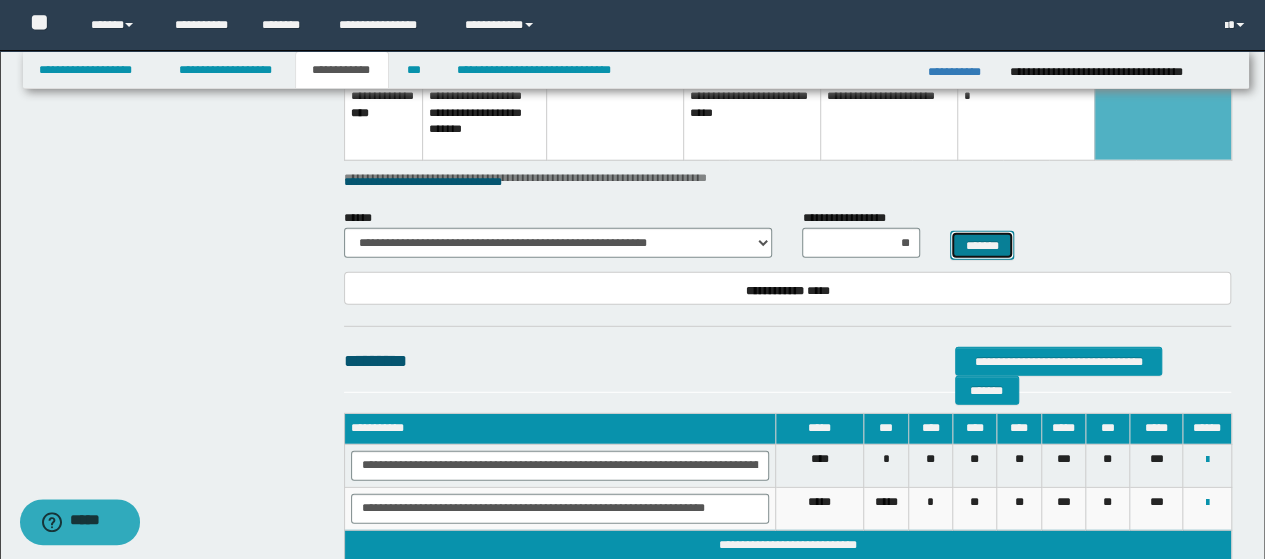 click on "*******" at bounding box center (982, 245) 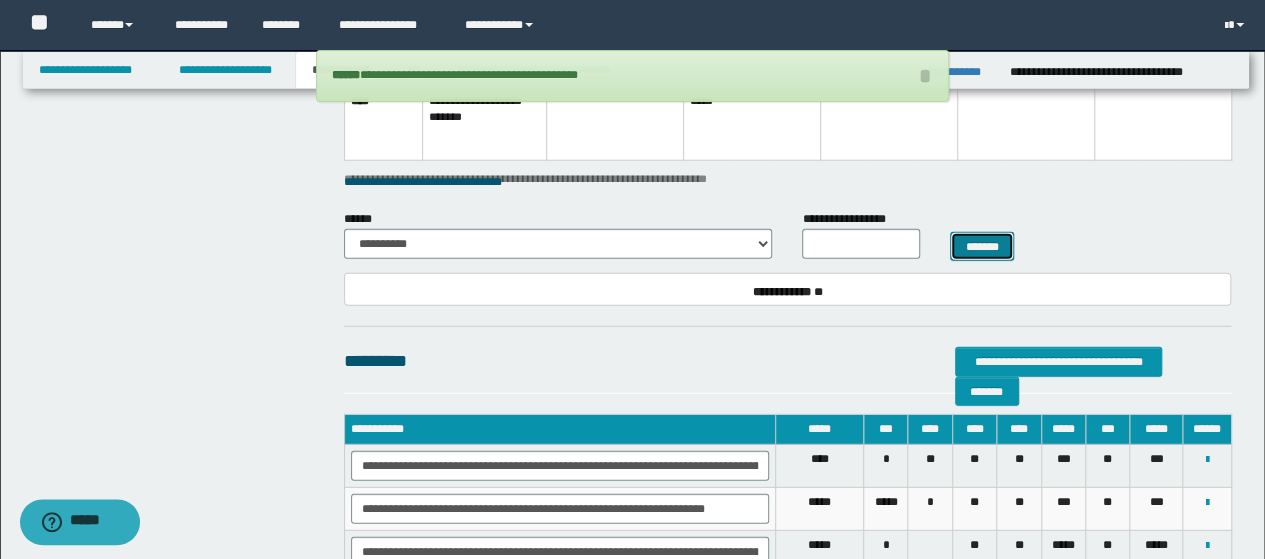 scroll, scrollTop: 2724, scrollLeft: 0, axis: vertical 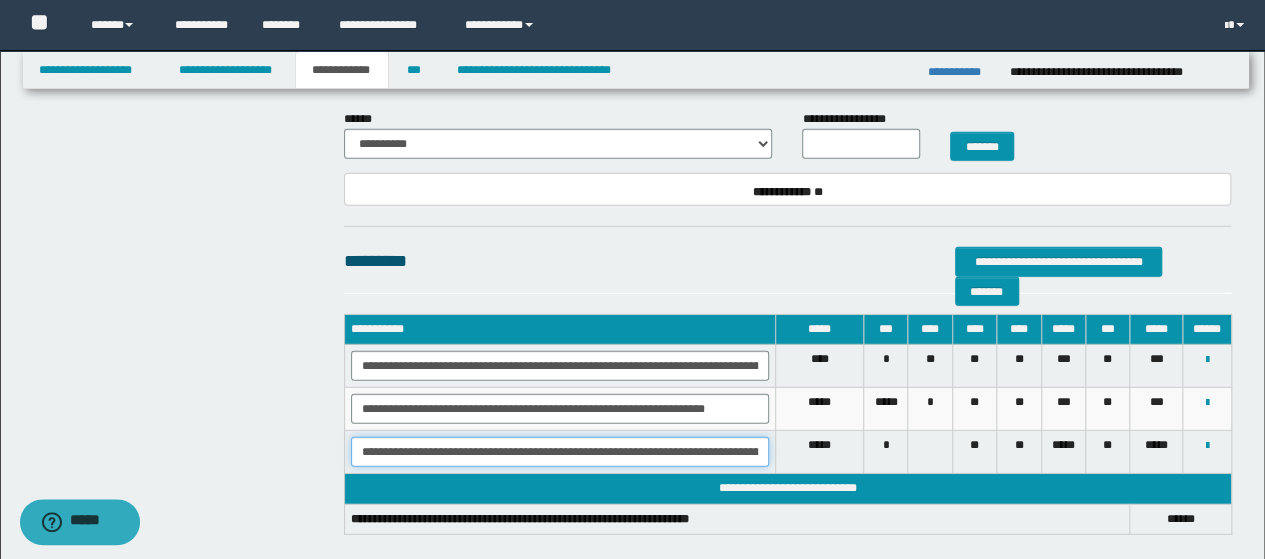 click on "**********" at bounding box center [560, 452] 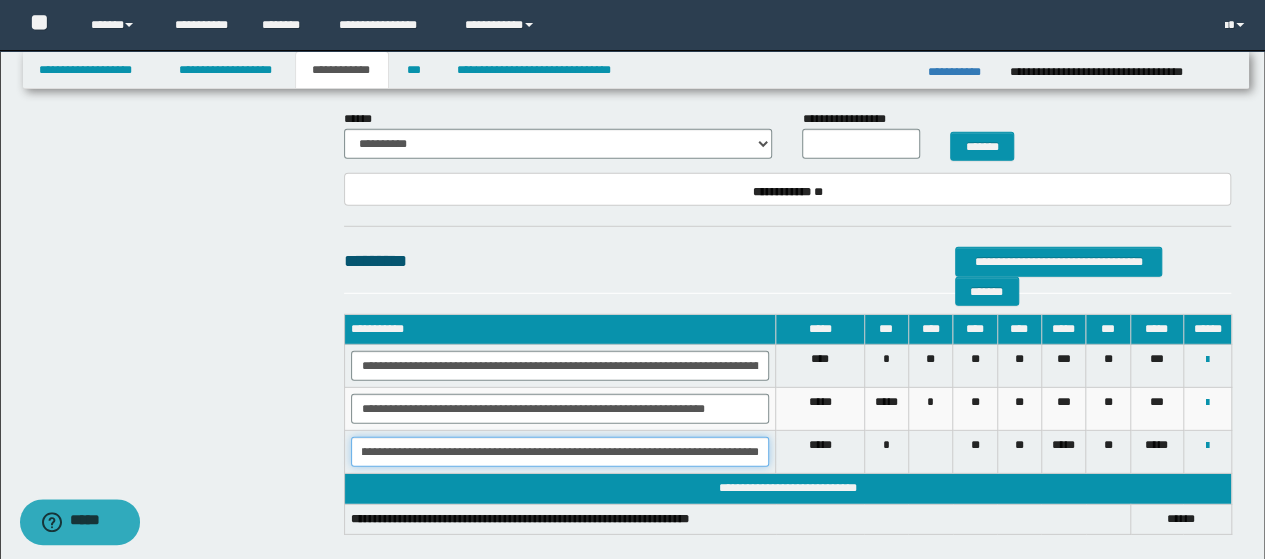 scroll, scrollTop: 0, scrollLeft: 138, axis: horizontal 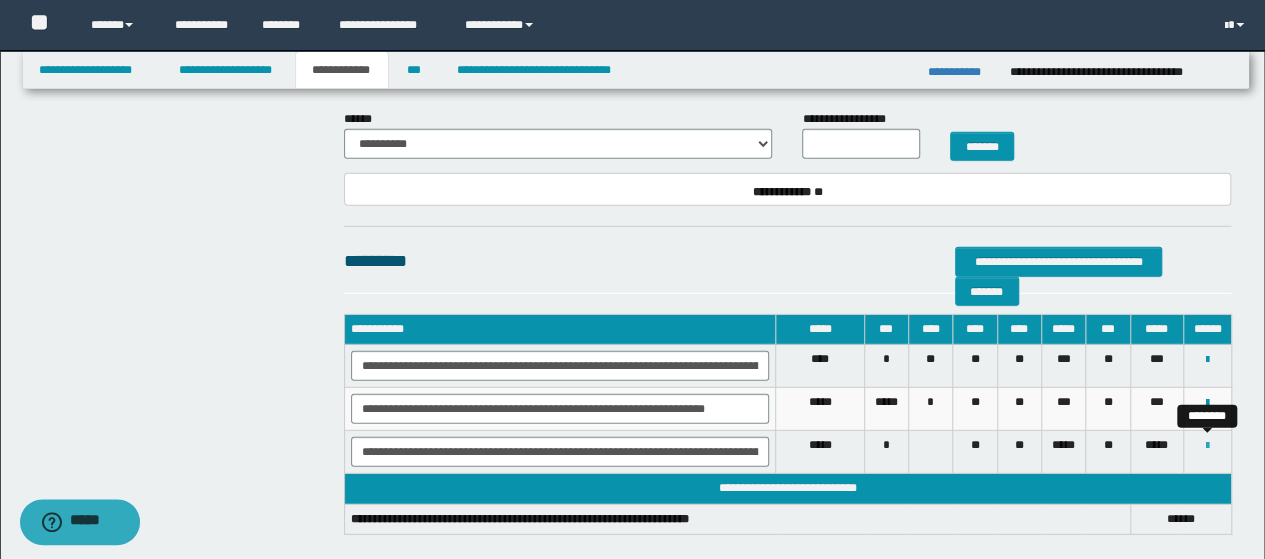 click at bounding box center (1207, 446) 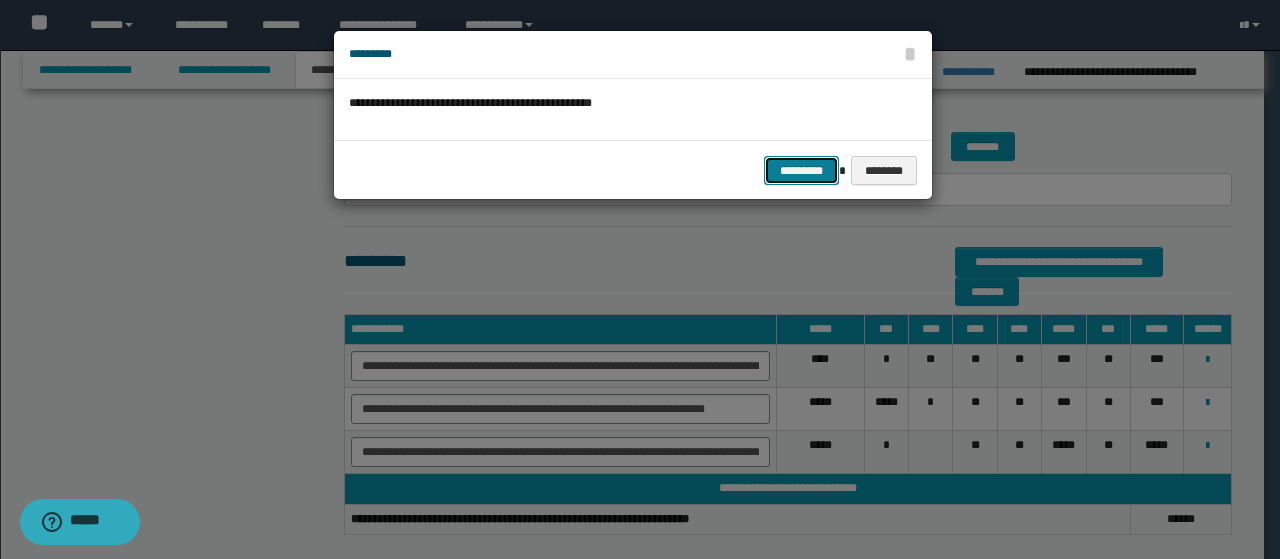 click on "*********" at bounding box center (801, 170) 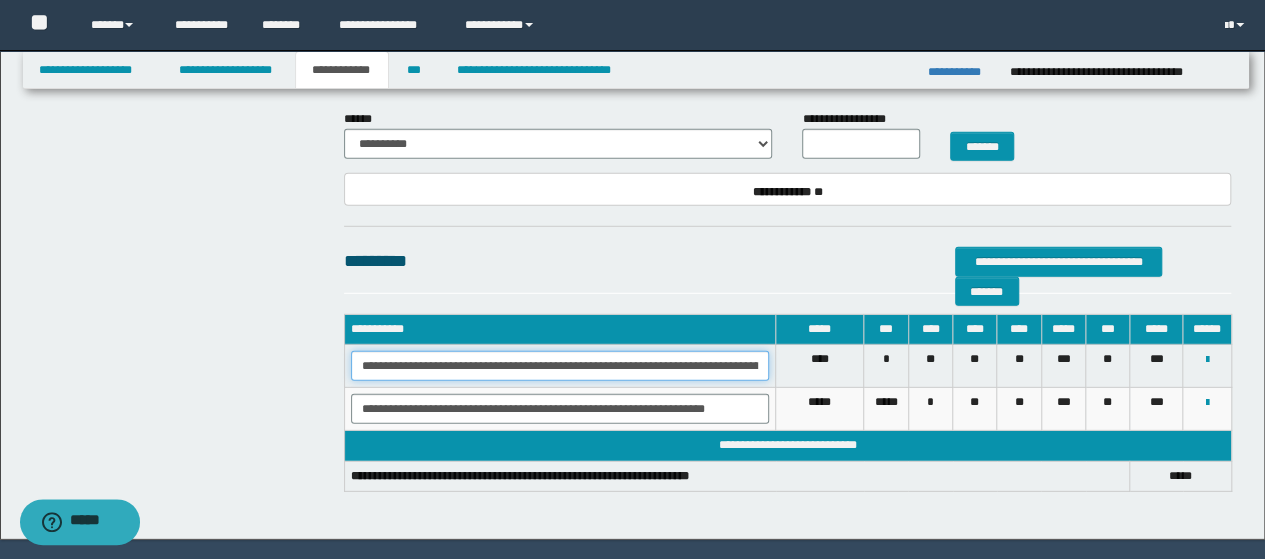 click on "**********" at bounding box center (560, 366) 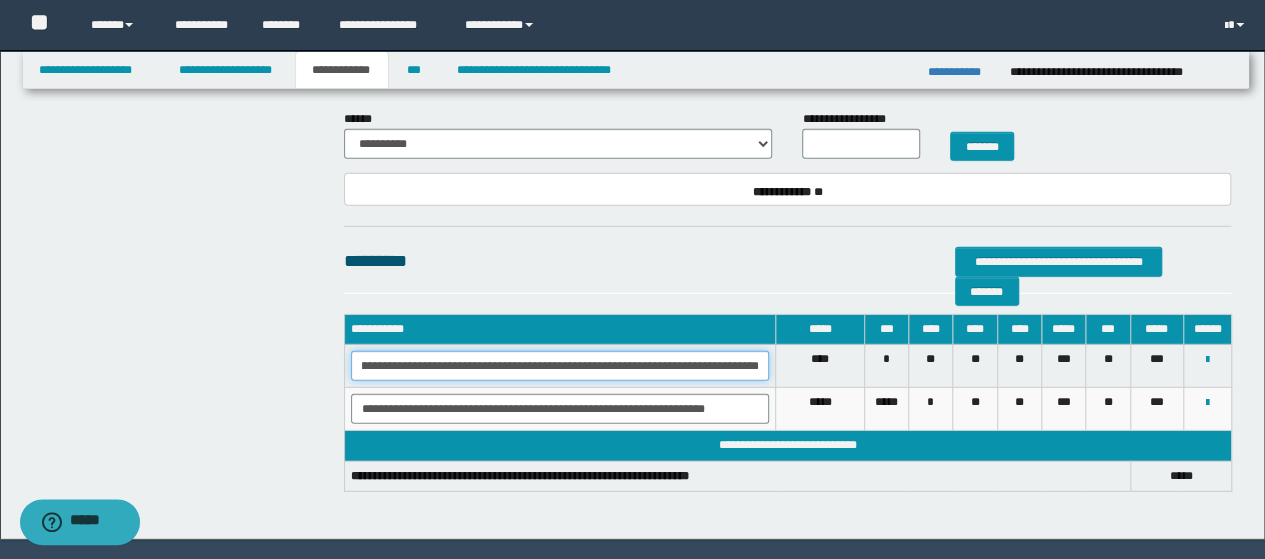 scroll, scrollTop: 0, scrollLeft: 197, axis: horizontal 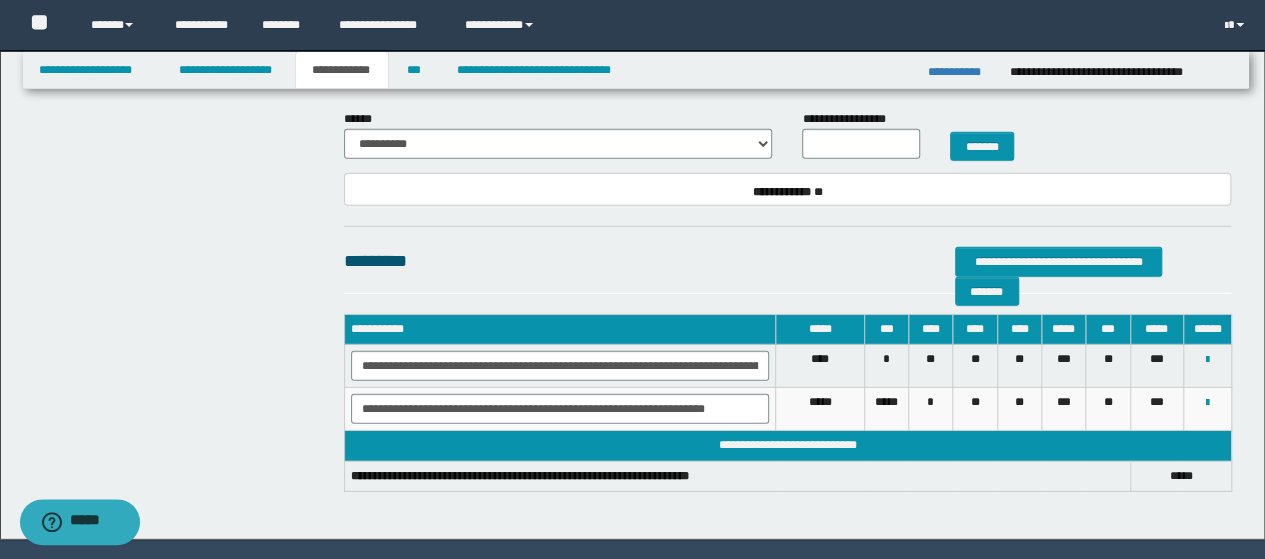 click on "**********" at bounding box center [737, 476] 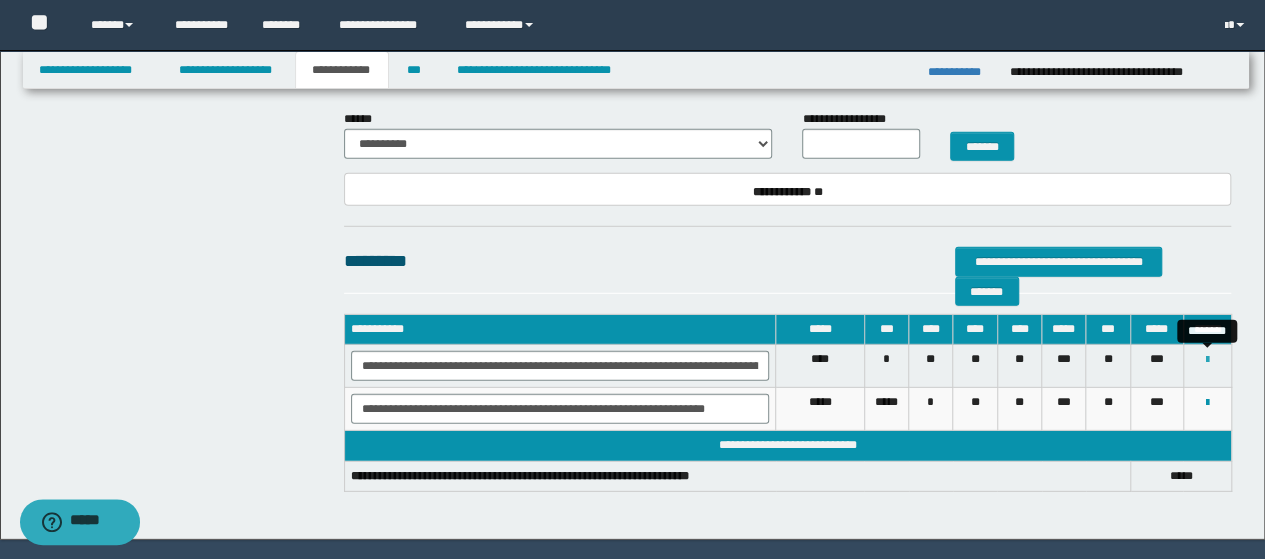 click at bounding box center [1207, 360] 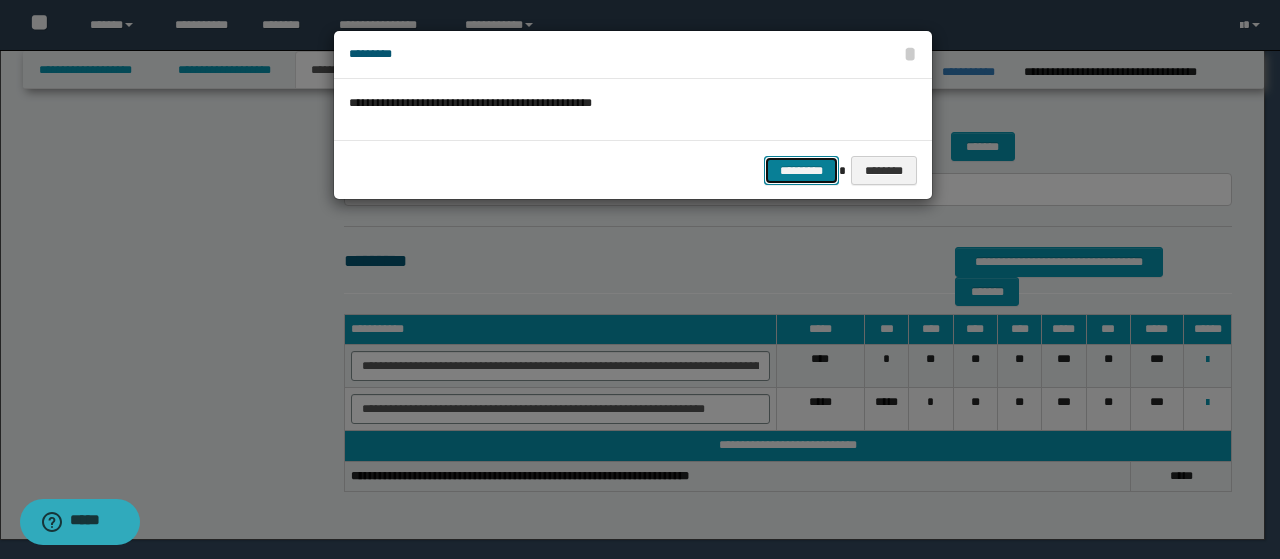 click on "*********" at bounding box center [801, 170] 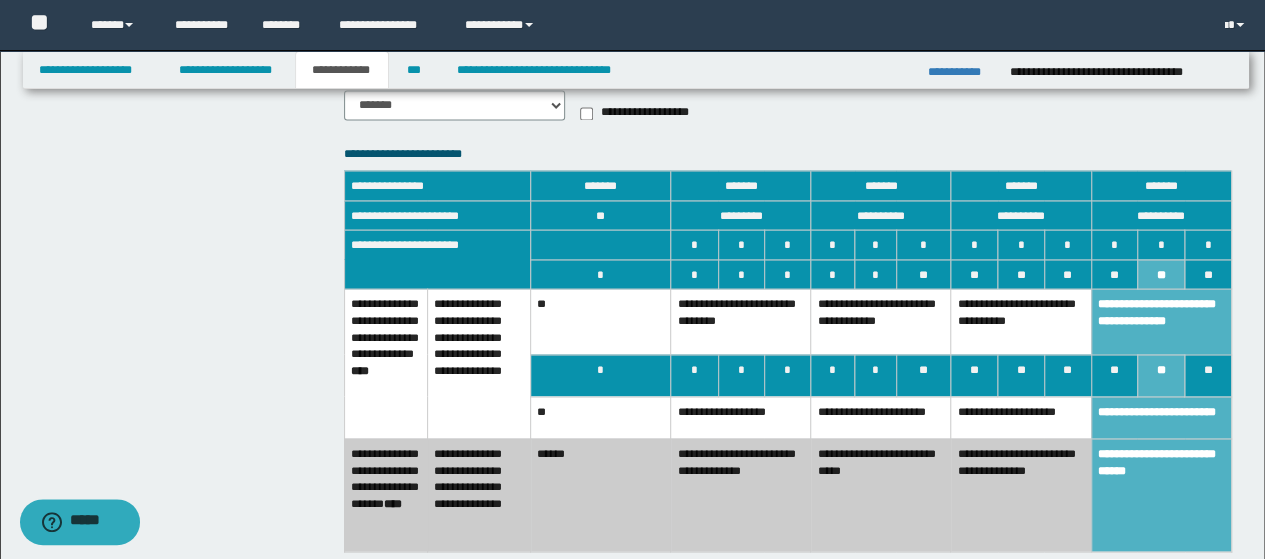 scroll, scrollTop: 2039, scrollLeft: 0, axis: vertical 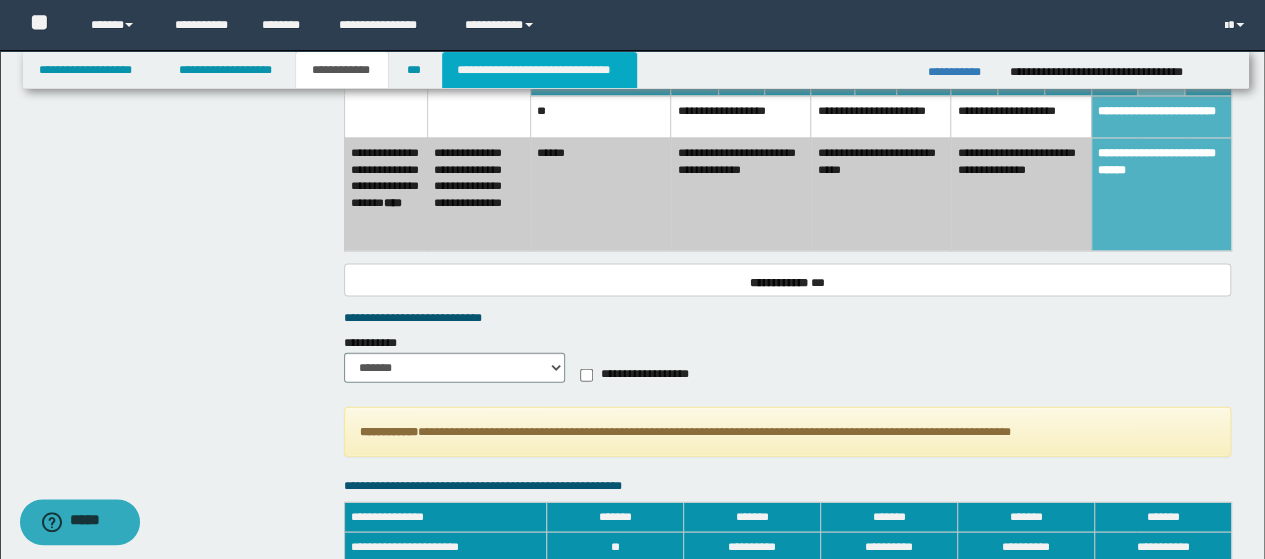 click on "**********" at bounding box center [539, 70] 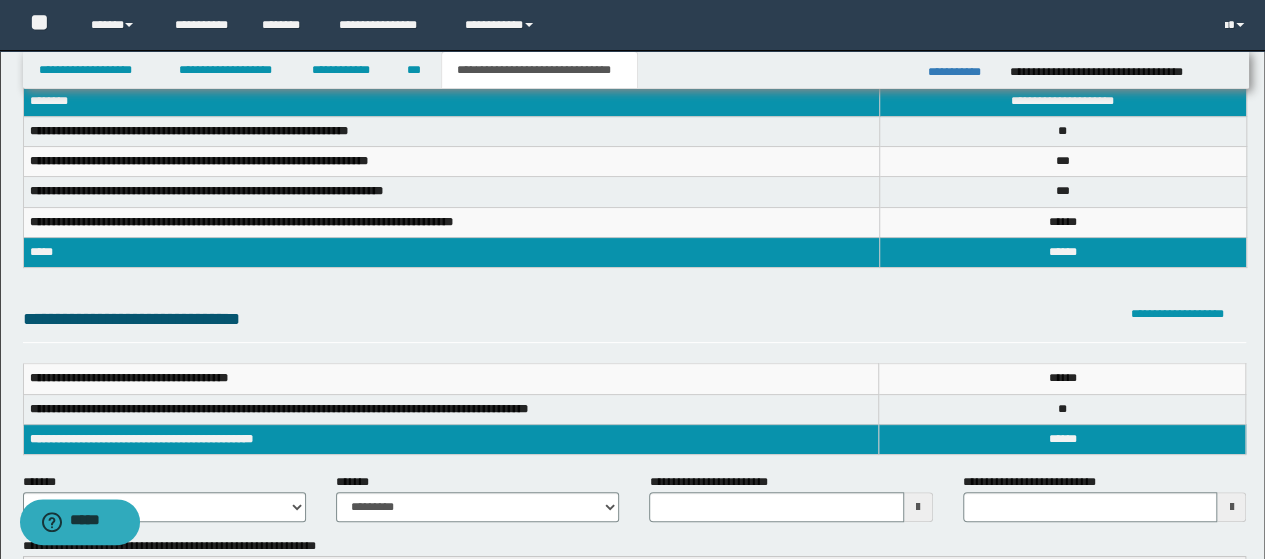 scroll, scrollTop: 0, scrollLeft: 0, axis: both 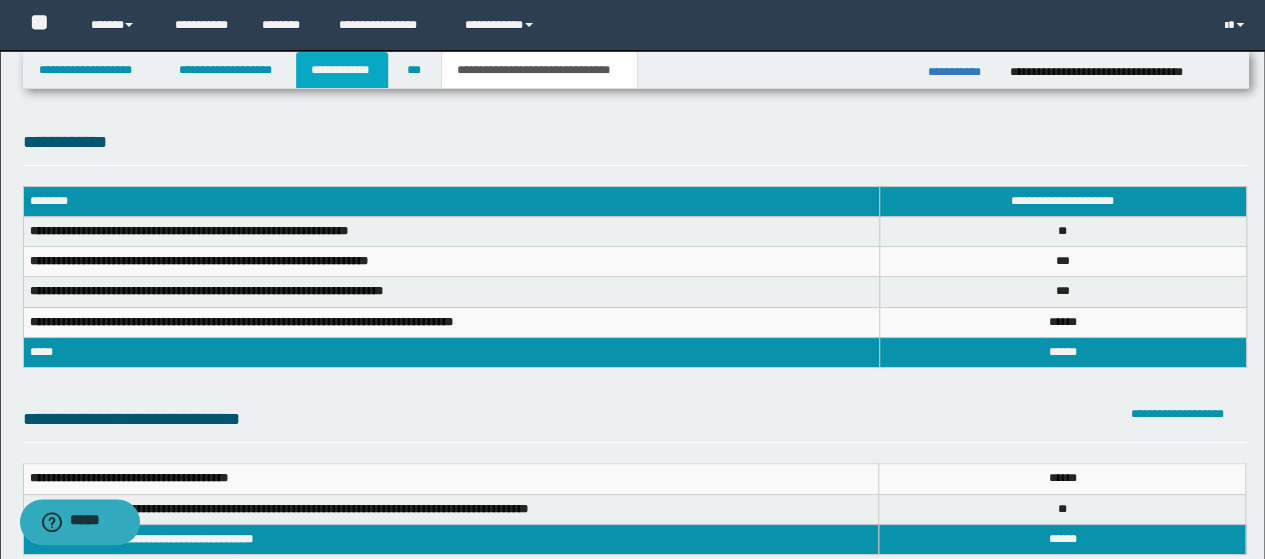 click on "**********" at bounding box center (342, 70) 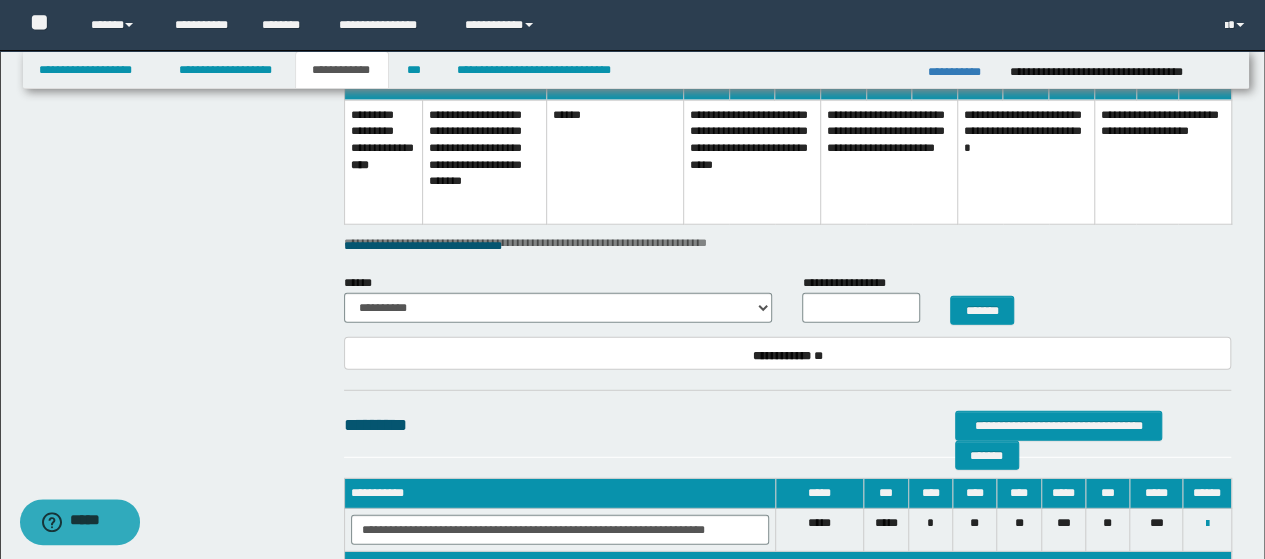 scroll, scrollTop: 2739, scrollLeft: 0, axis: vertical 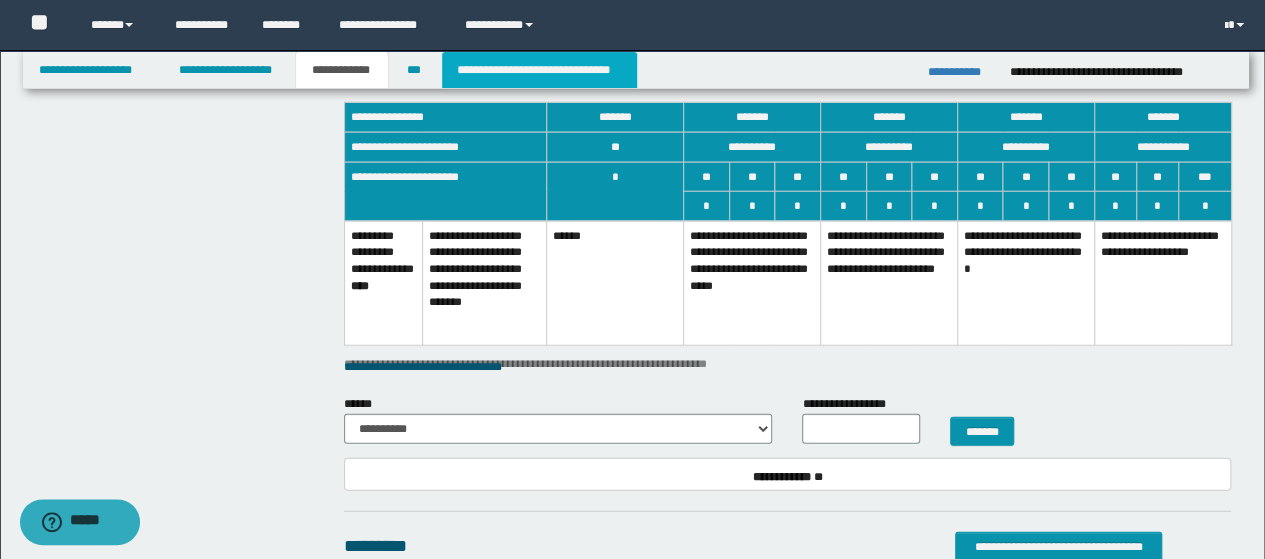 click on "**********" at bounding box center (539, 70) 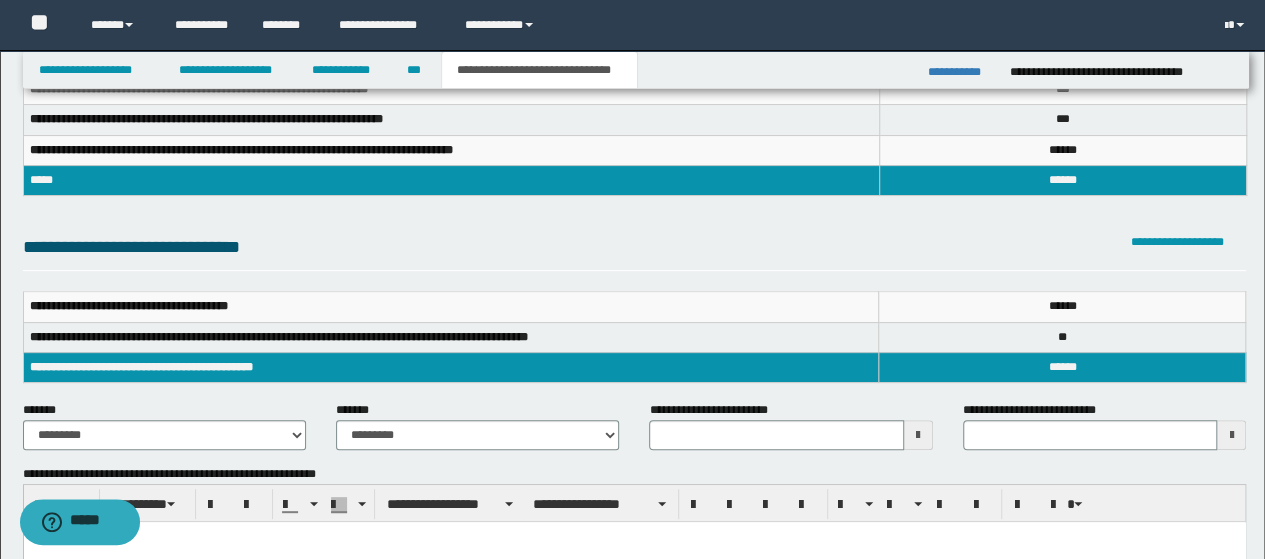 scroll, scrollTop: 0, scrollLeft: 0, axis: both 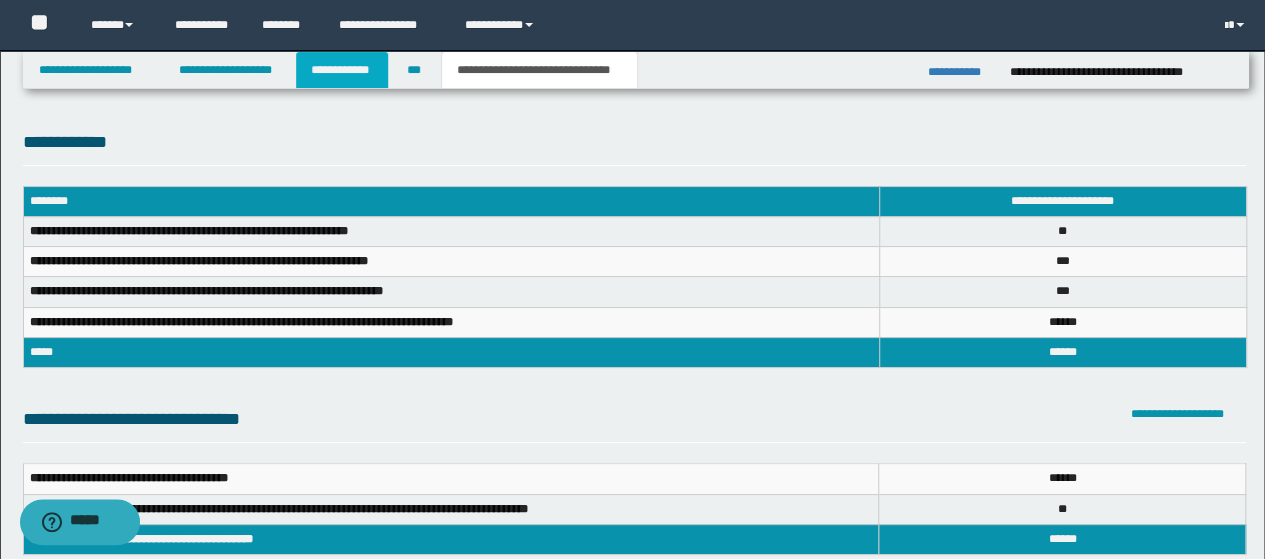 click on "**********" at bounding box center [342, 70] 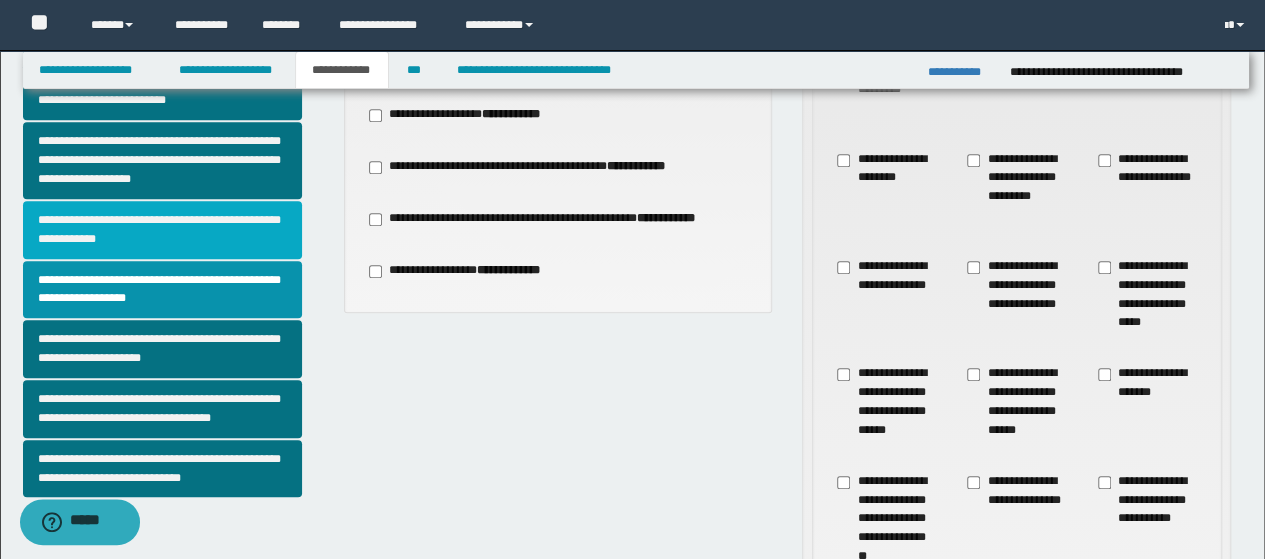 scroll, scrollTop: 500, scrollLeft: 0, axis: vertical 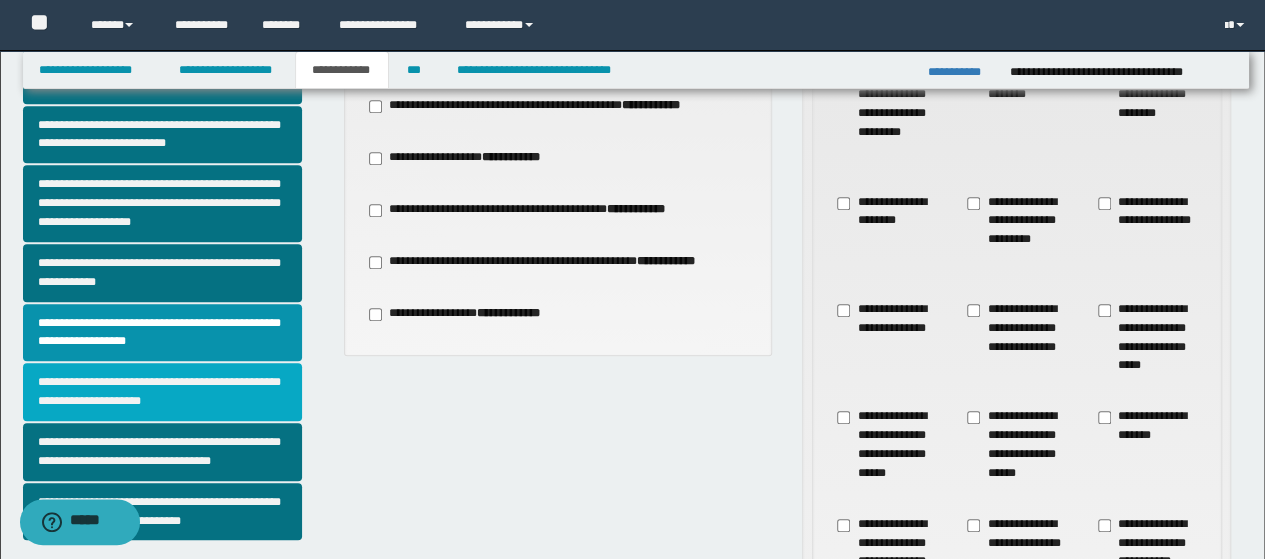 click on "**********" at bounding box center [162, 392] 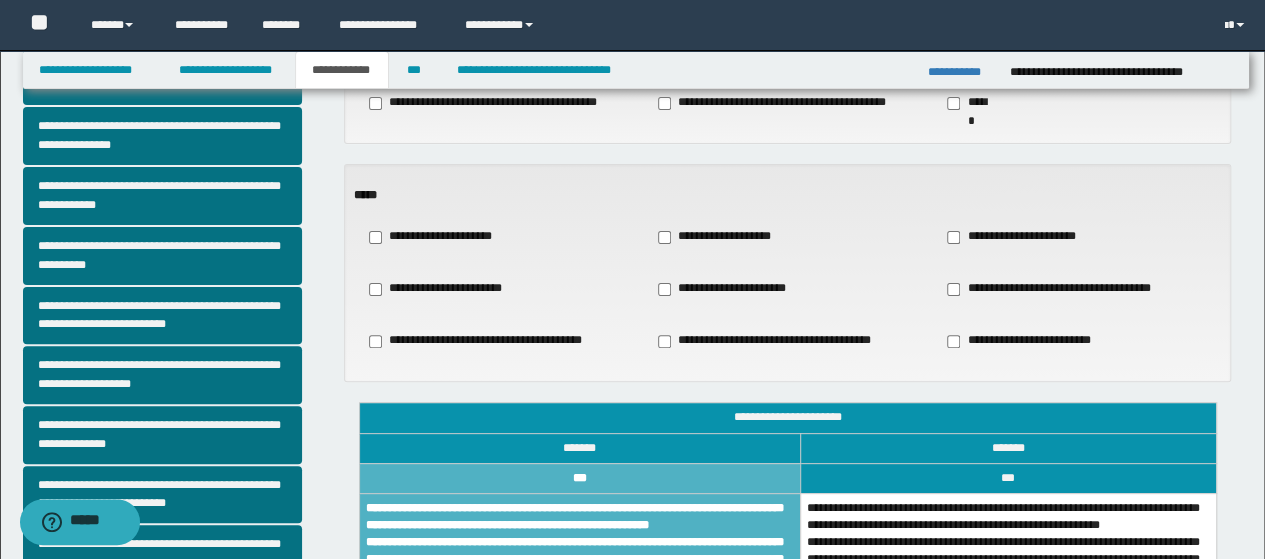 scroll, scrollTop: 0, scrollLeft: 0, axis: both 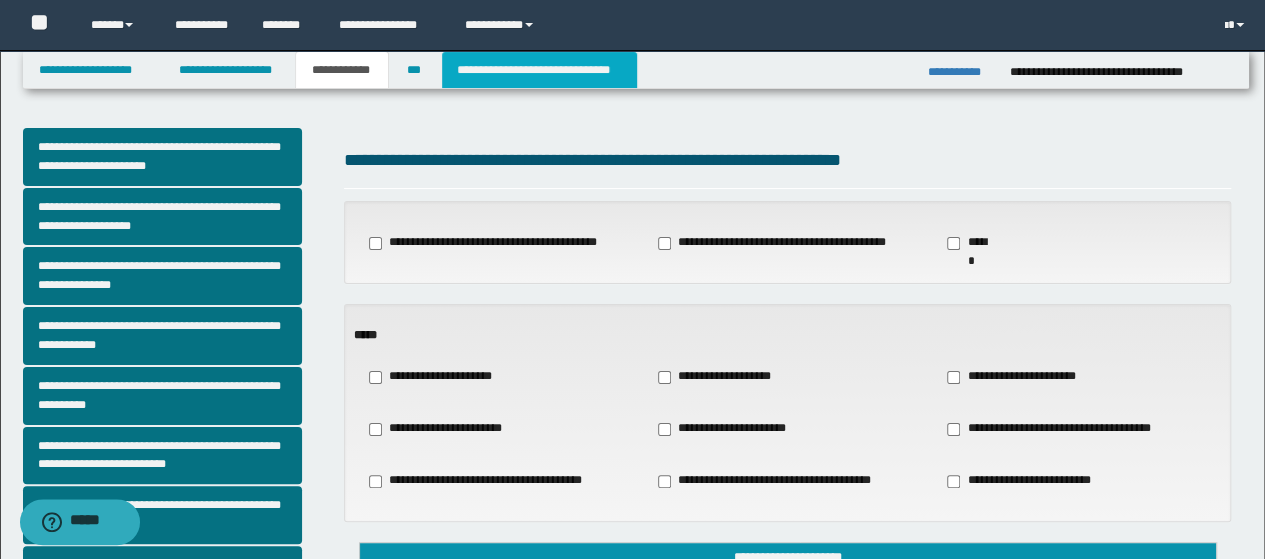click on "**********" at bounding box center (539, 70) 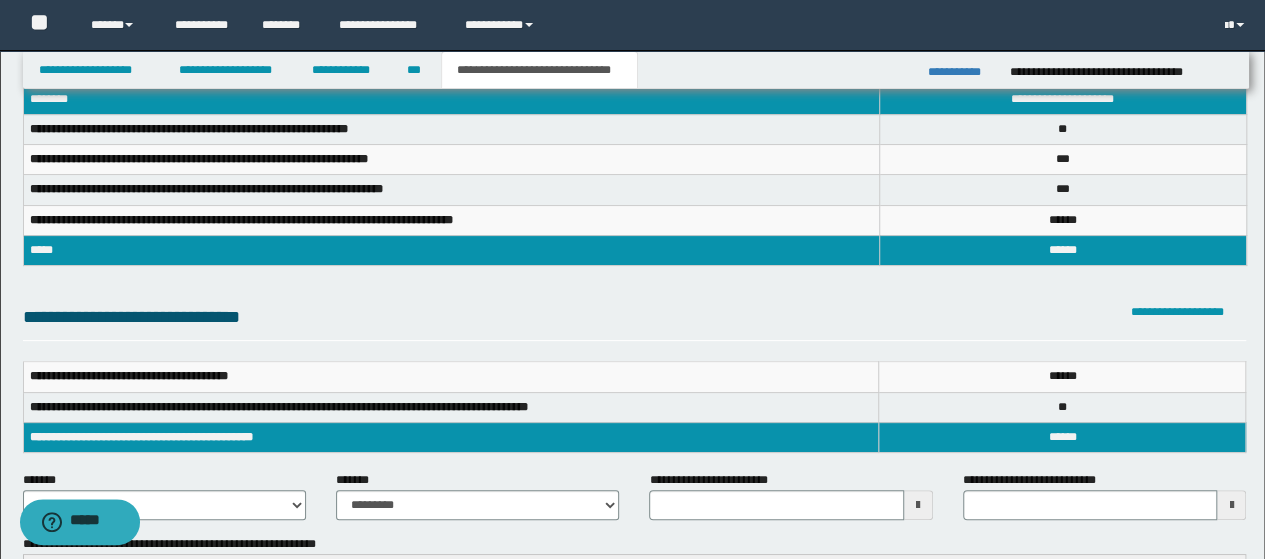 scroll, scrollTop: 300, scrollLeft: 0, axis: vertical 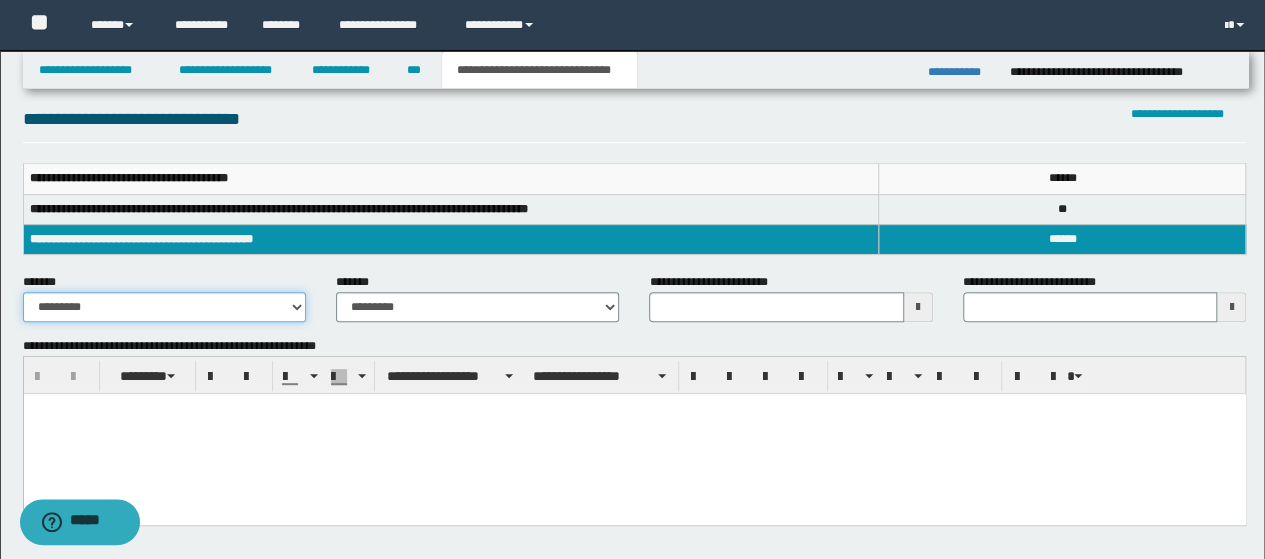 click on "**********" at bounding box center [164, 307] 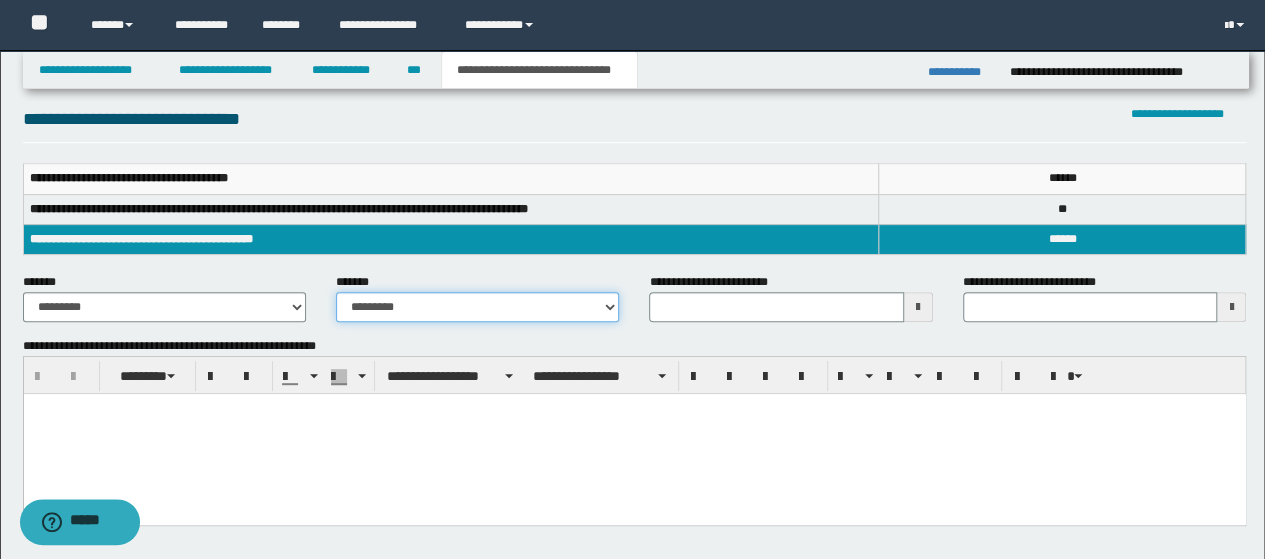 click on "**********" at bounding box center [477, 307] 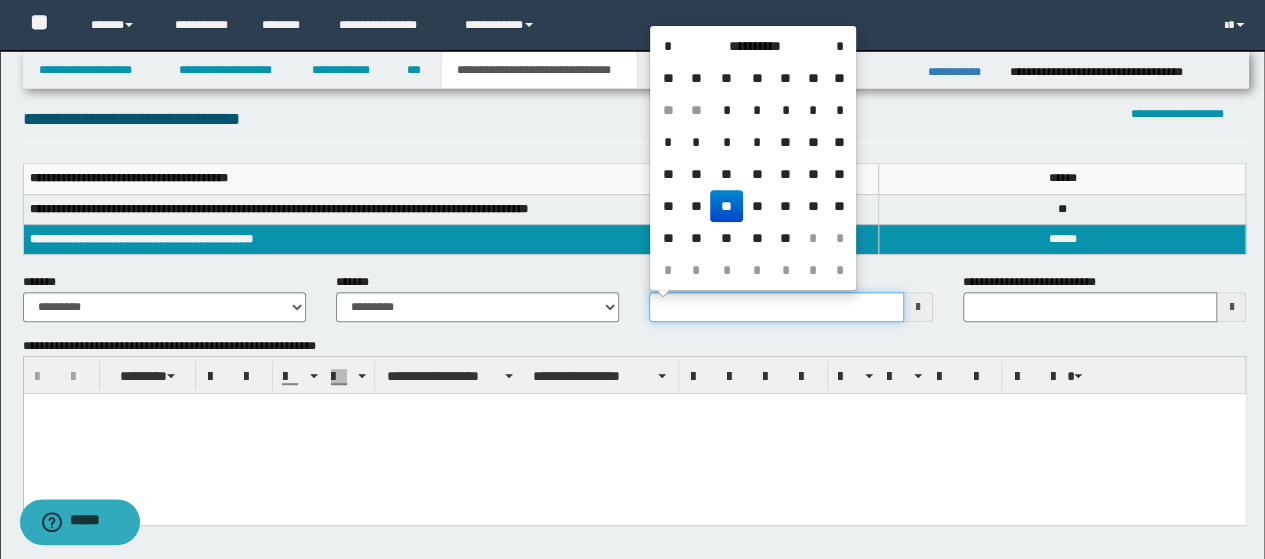 click on "**********" at bounding box center (776, 307) 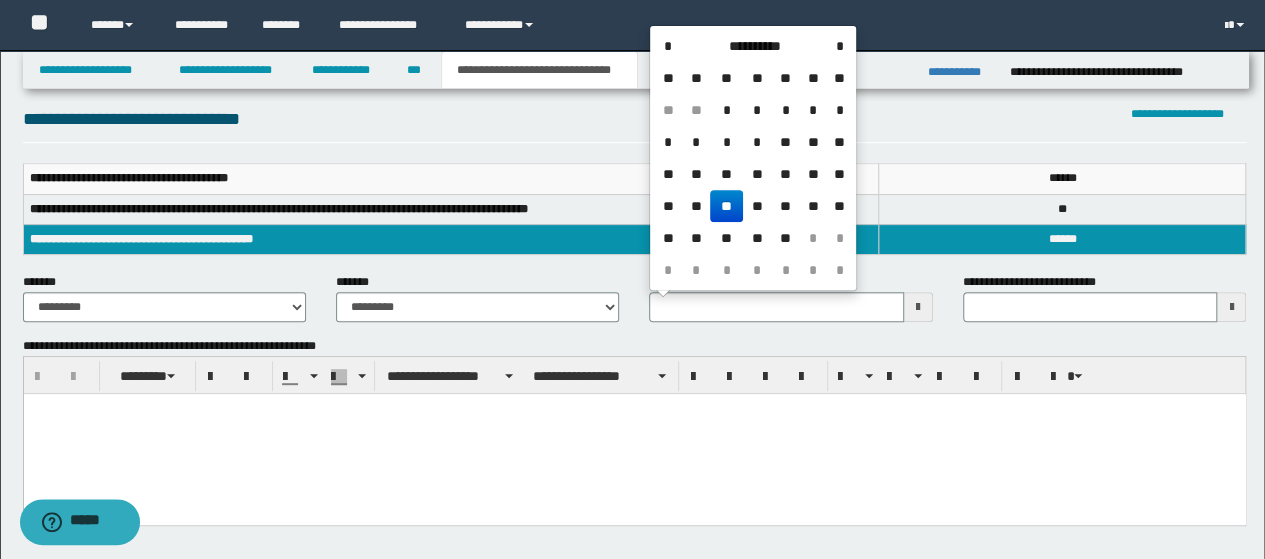 click on "**********" at bounding box center (635, 124) 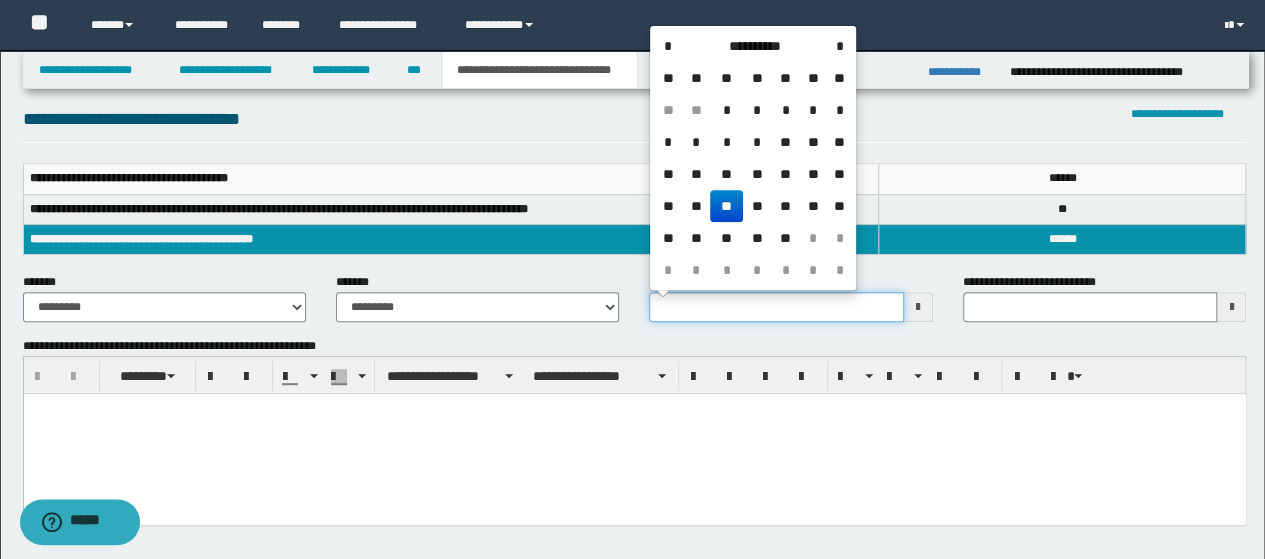 click on "**********" at bounding box center [776, 307] 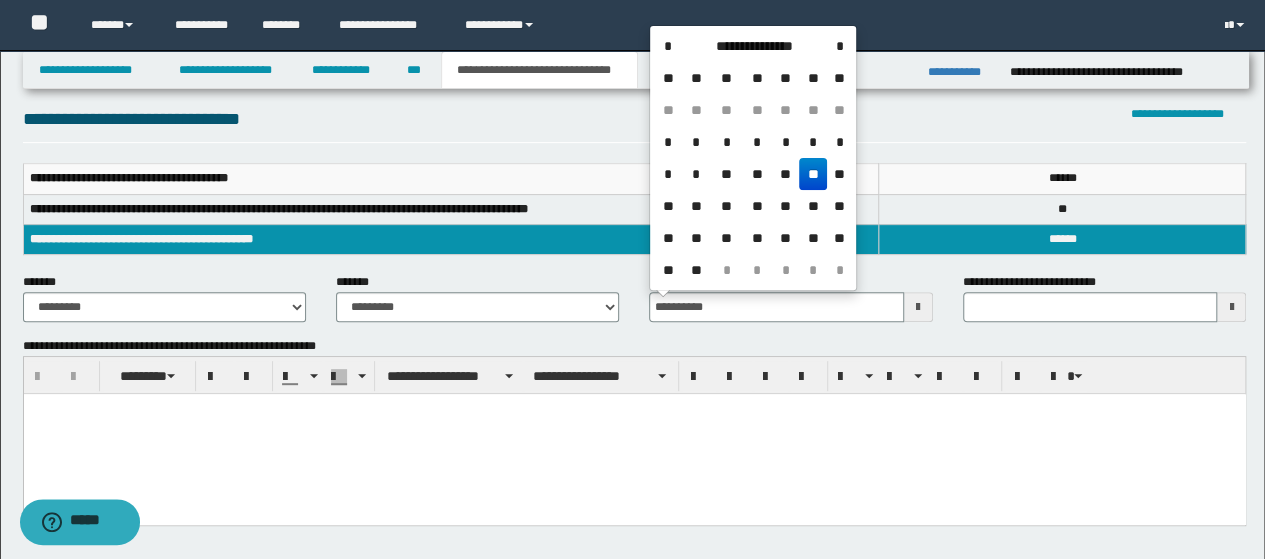 click at bounding box center (634, 434) 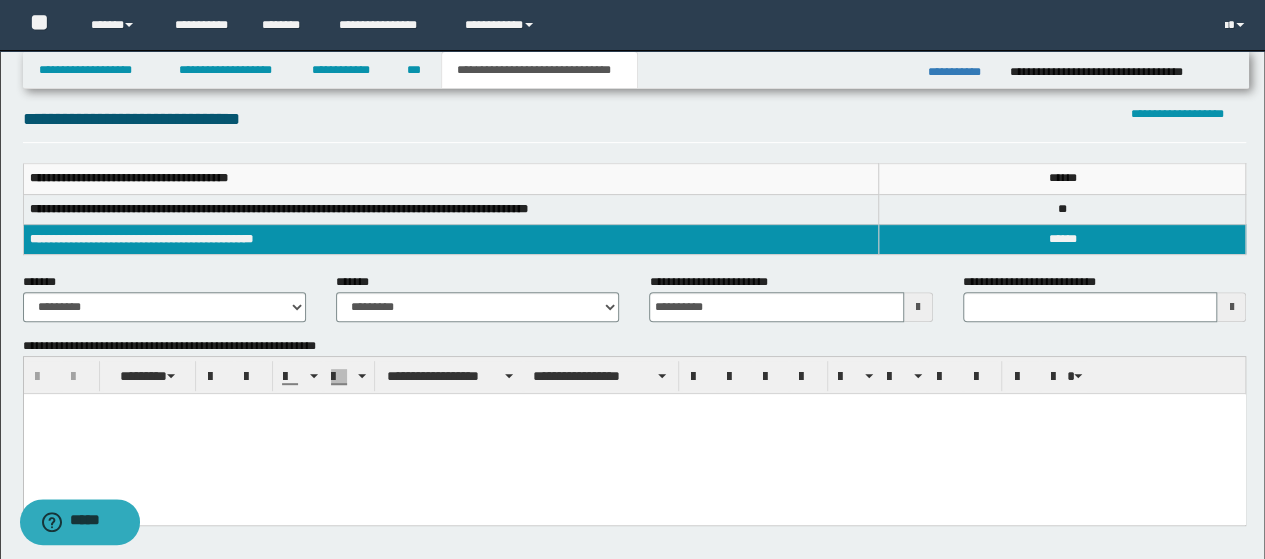 click on "**********" at bounding box center [635, 441] 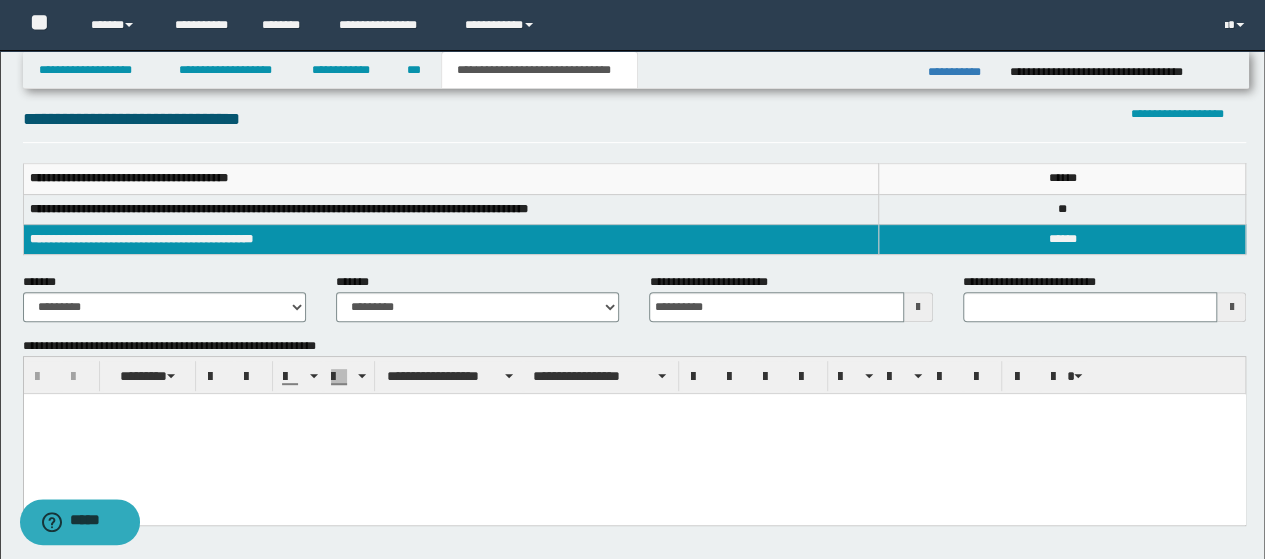 click at bounding box center (634, 434) 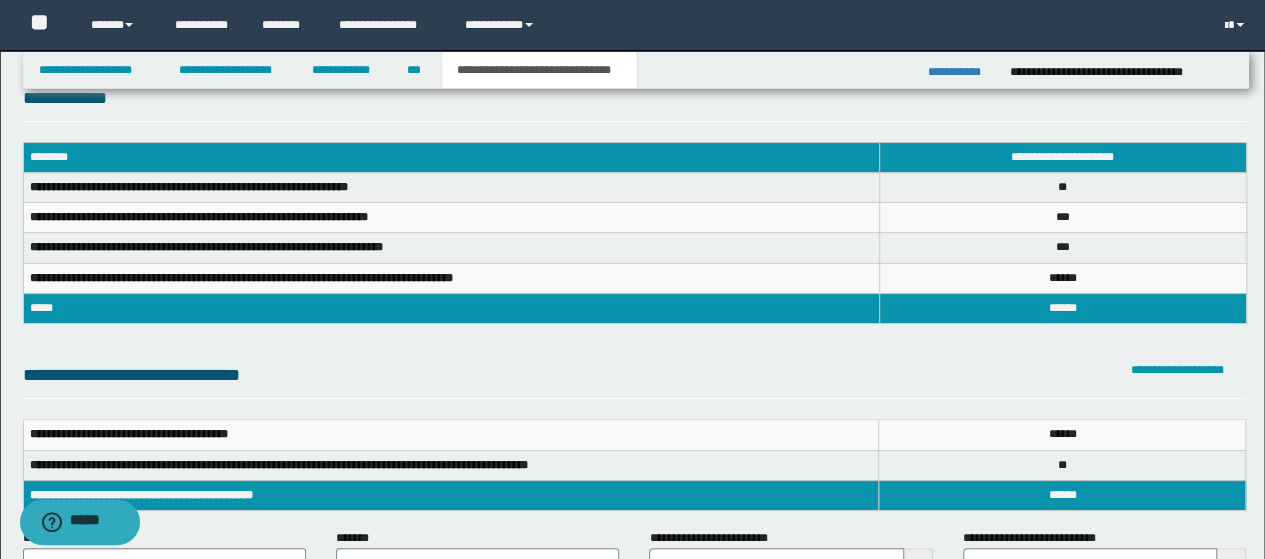scroll, scrollTop: 0, scrollLeft: 0, axis: both 